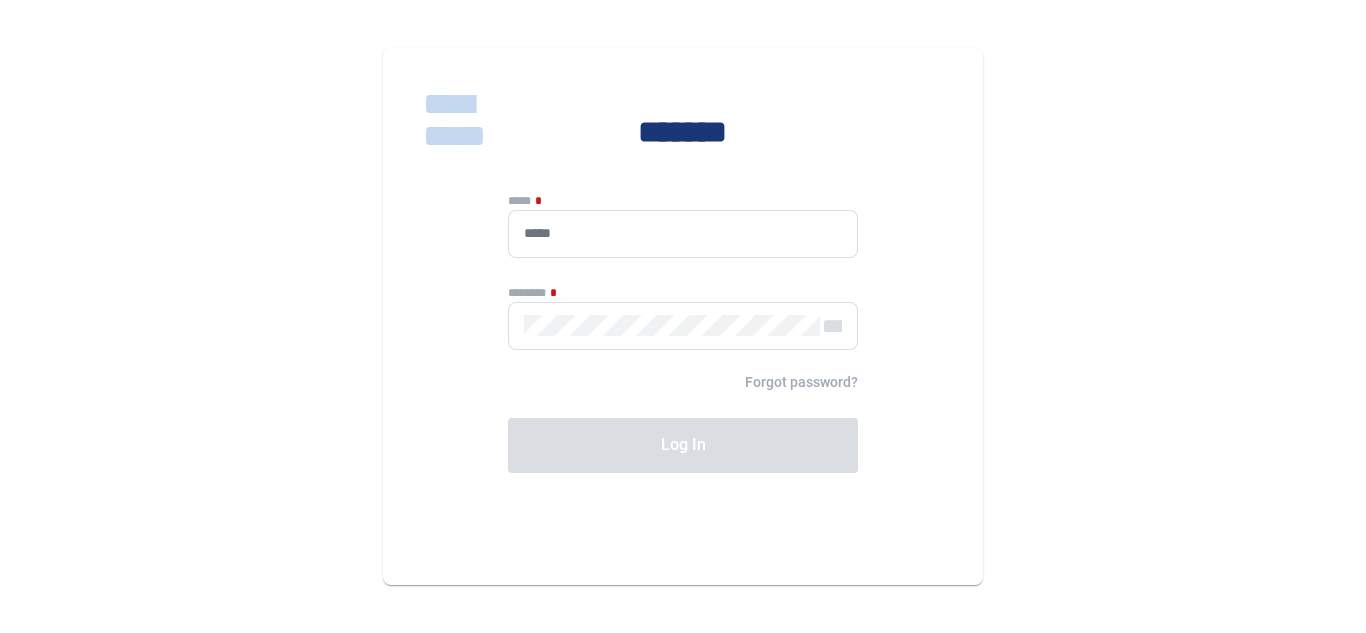scroll, scrollTop: 0, scrollLeft: 0, axis: both 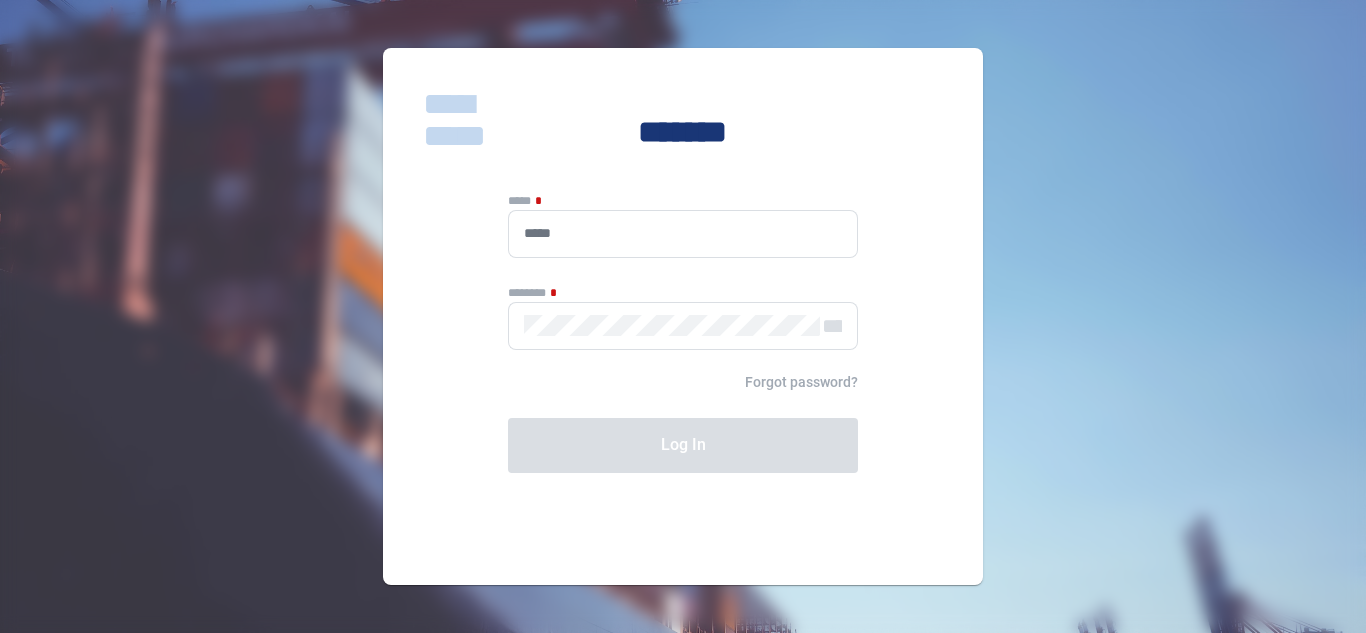 type on "**********" 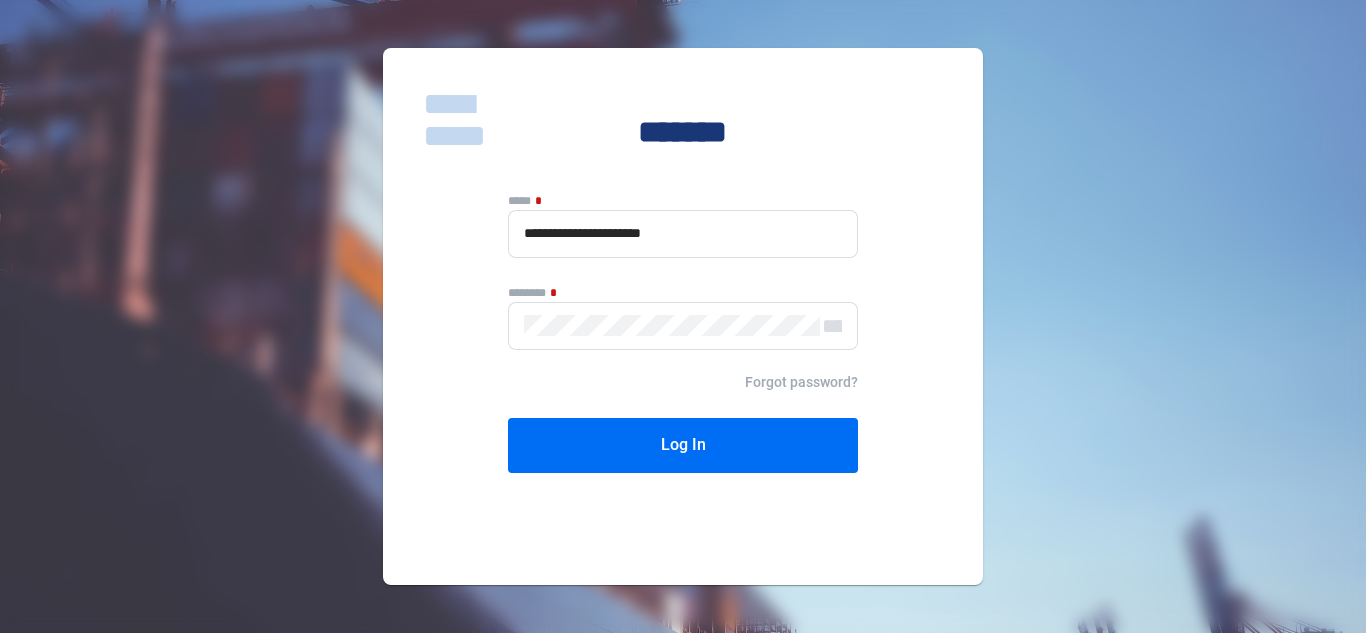 click on "Log In" 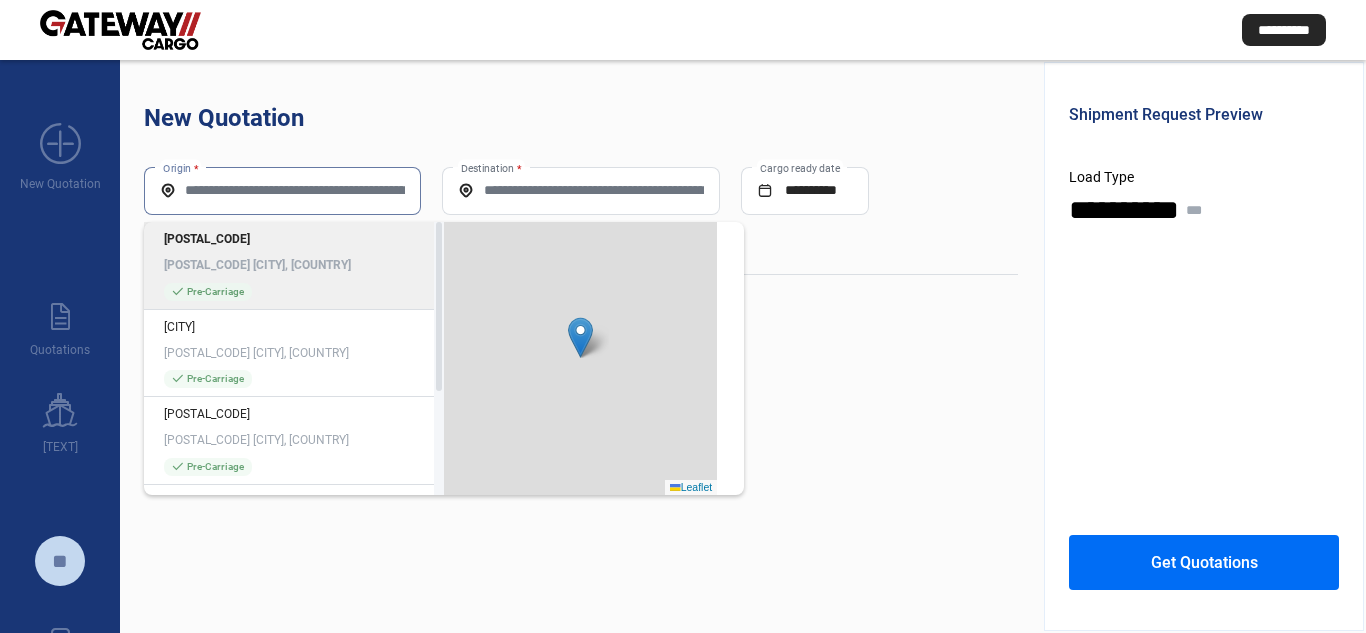 click on "Origin *" at bounding box center [282, 190] 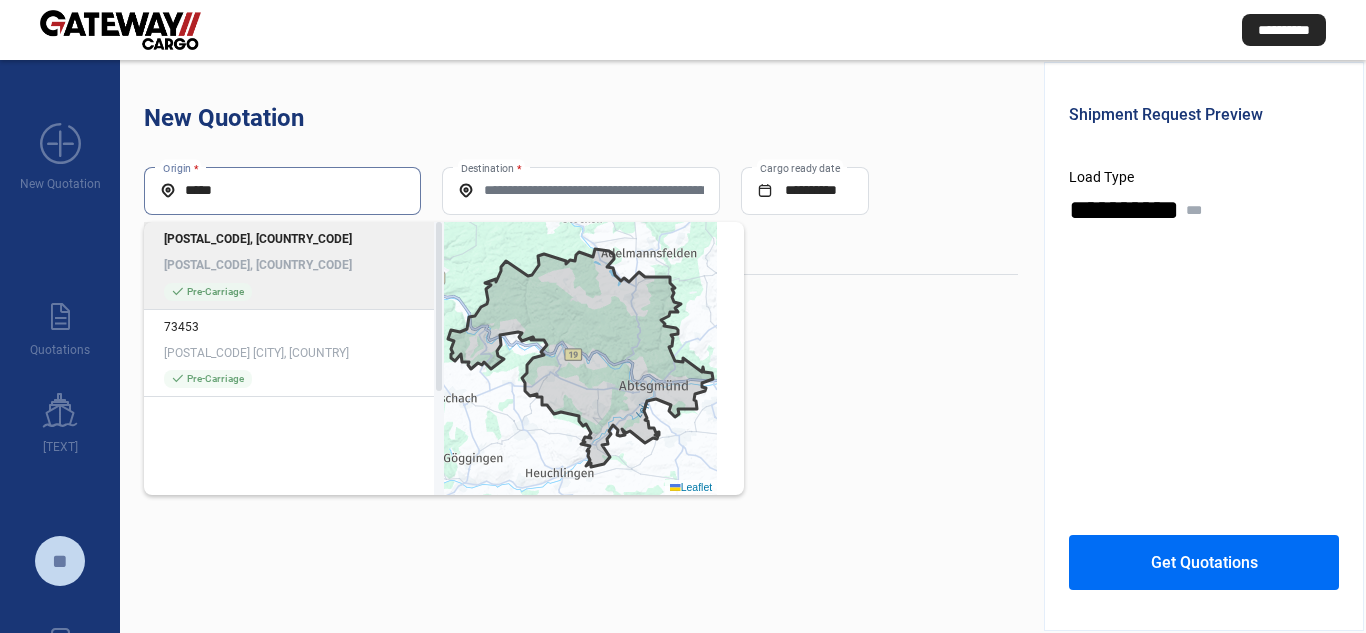 type on "*****" 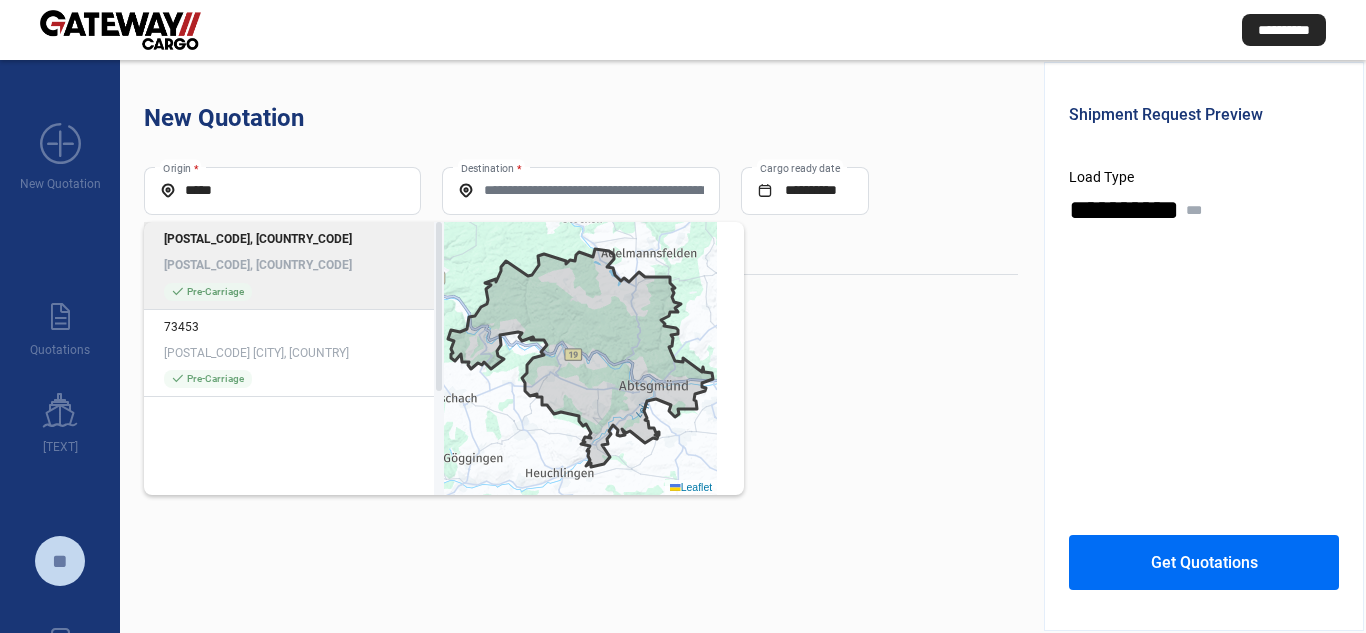 click on "check_mark  Pre-Carriage" 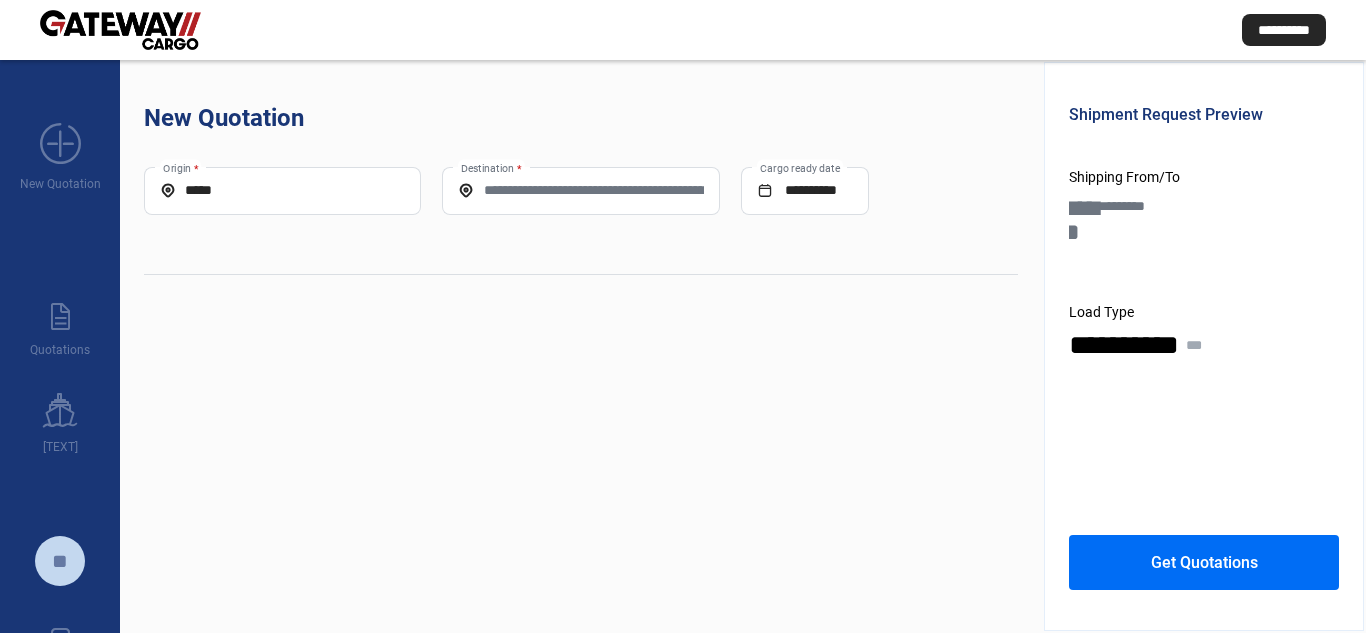 click on "[DESTINATION] *" at bounding box center [580, 190] 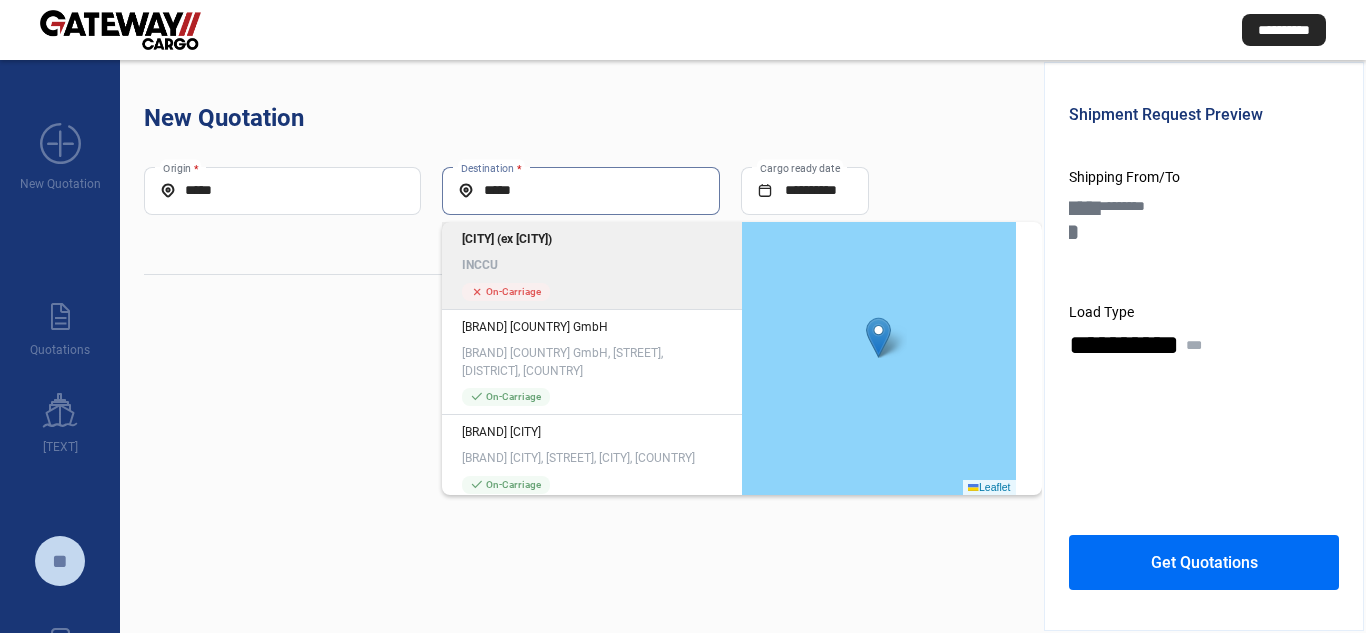 type on "*****" 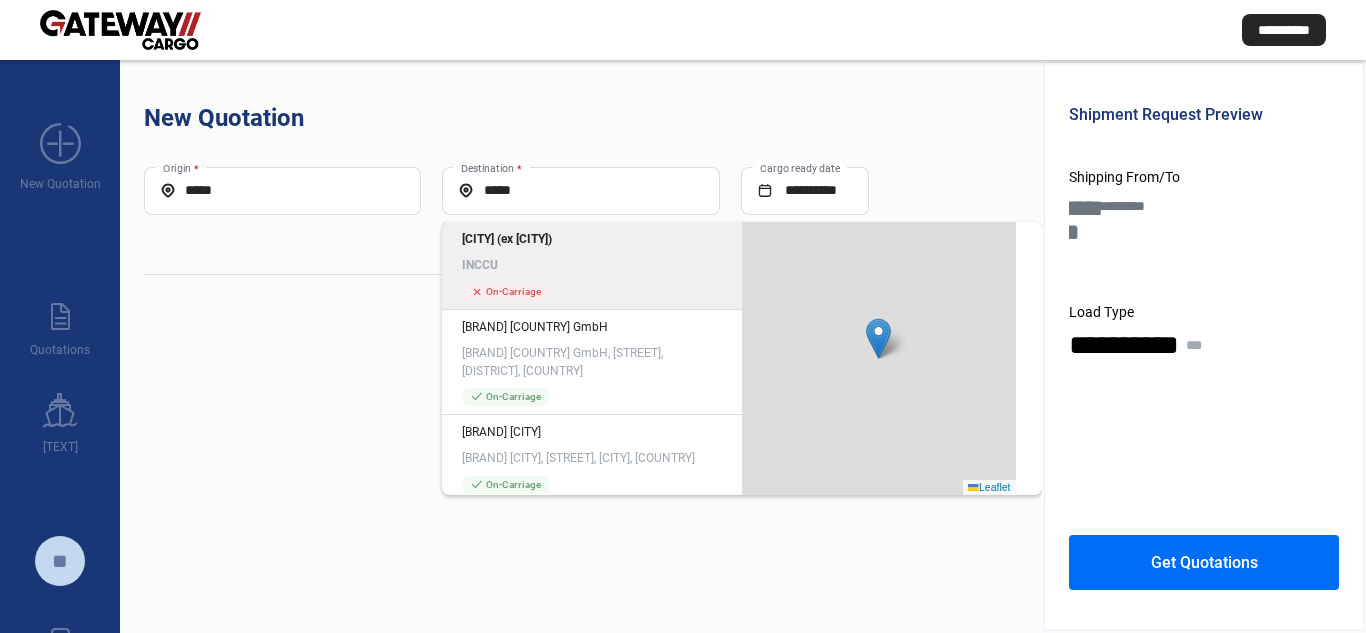 click on "[CITY] (ex [CITY]) [COUNTRY_CODE][CODE]" 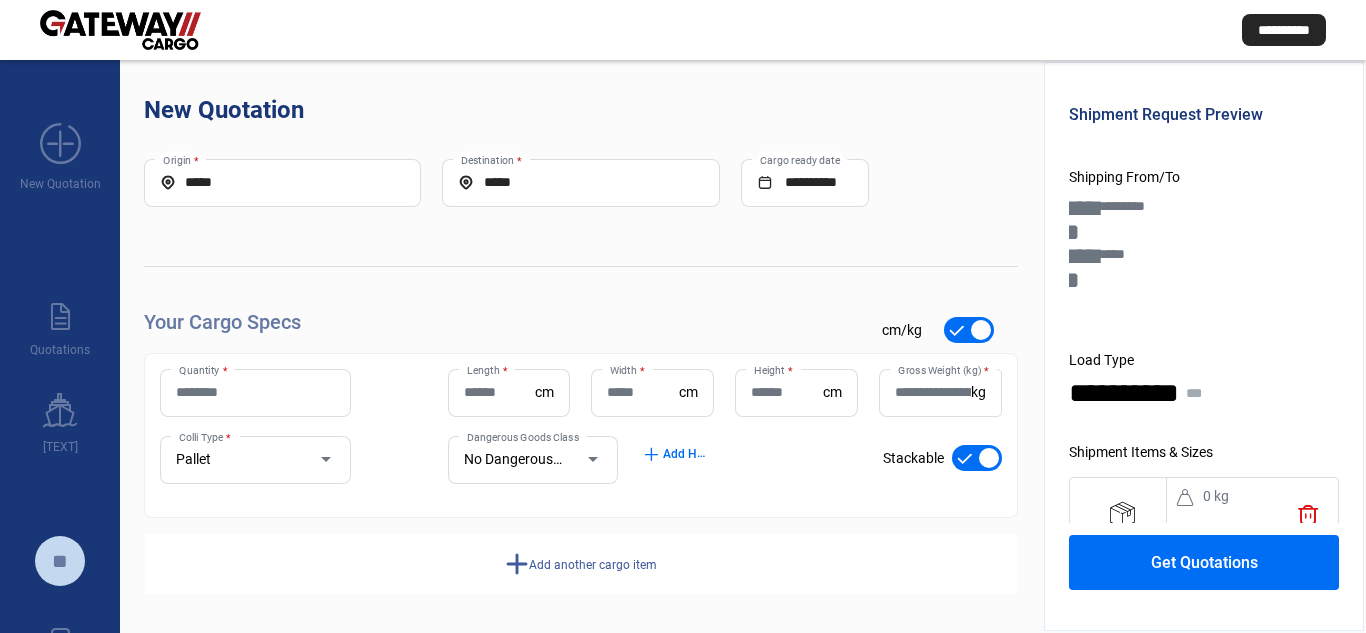scroll, scrollTop: 10, scrollLeft: 0, axis: vertical 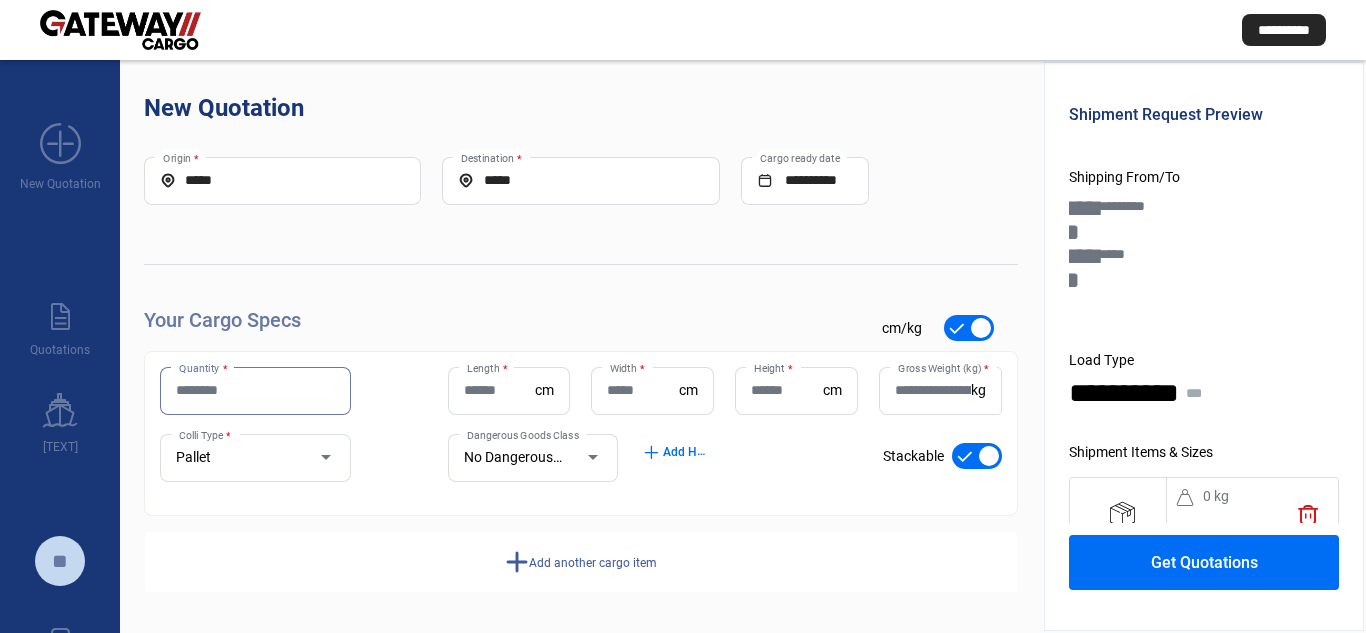 click on "Quantity *" at bounding box center (255, 390) 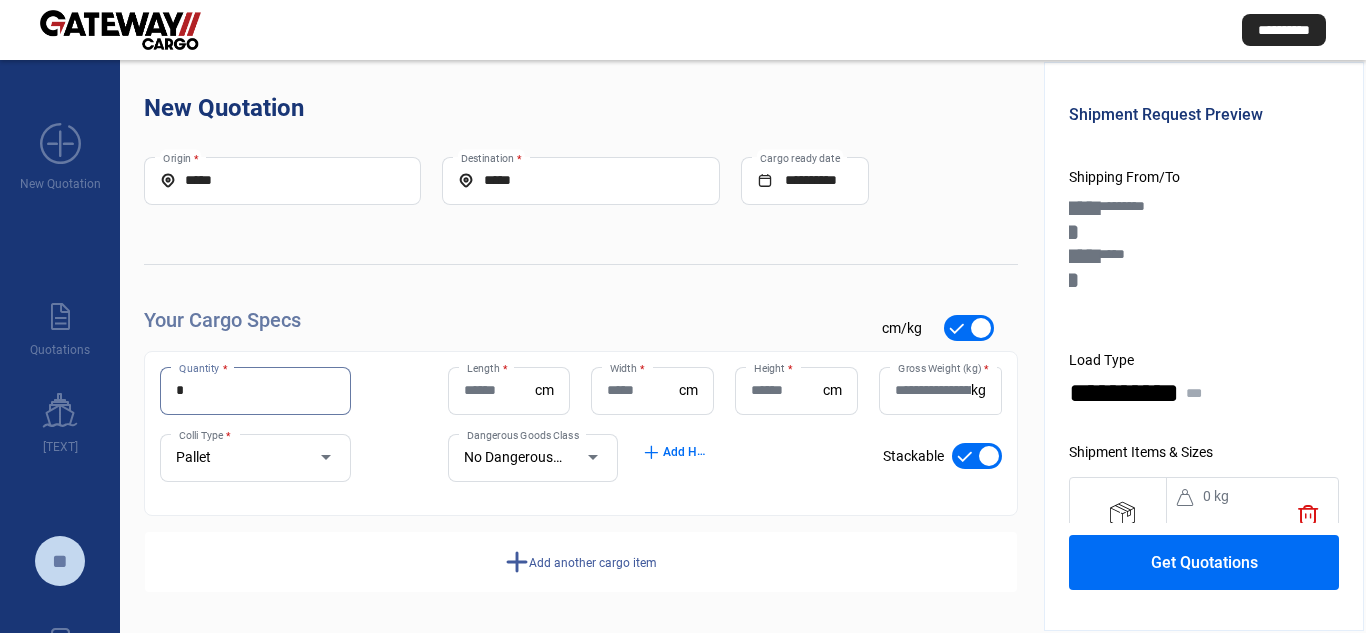 type on "*" 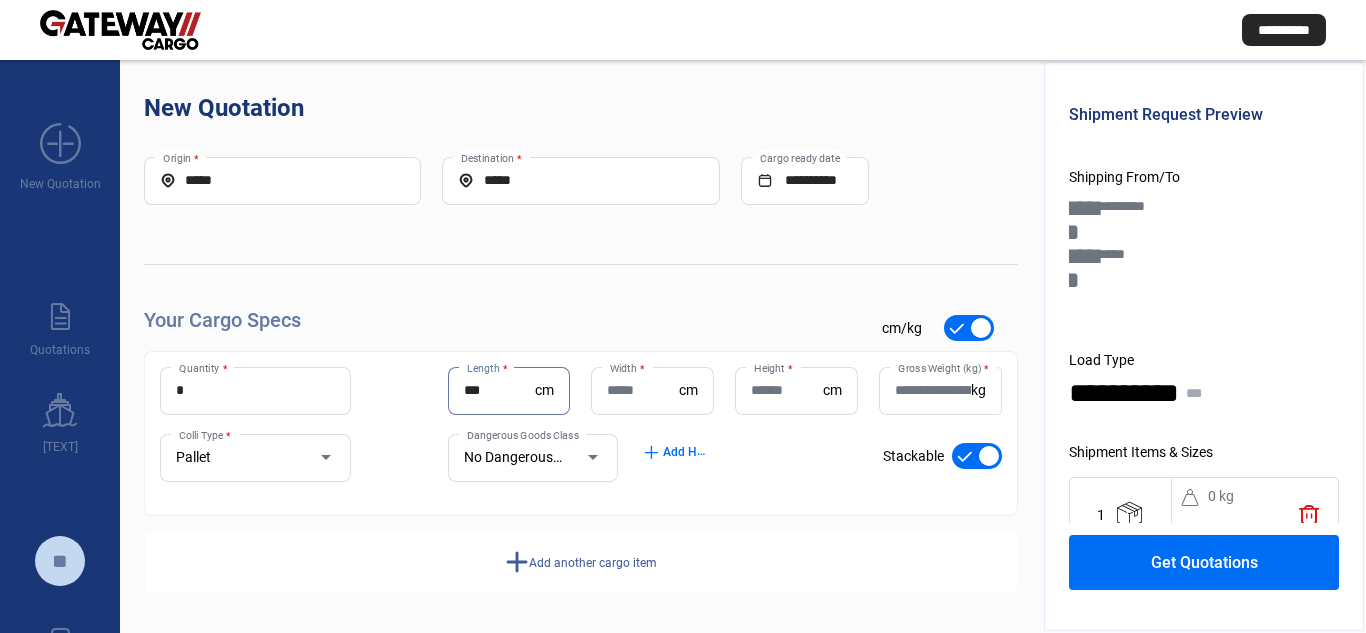 type on "***" 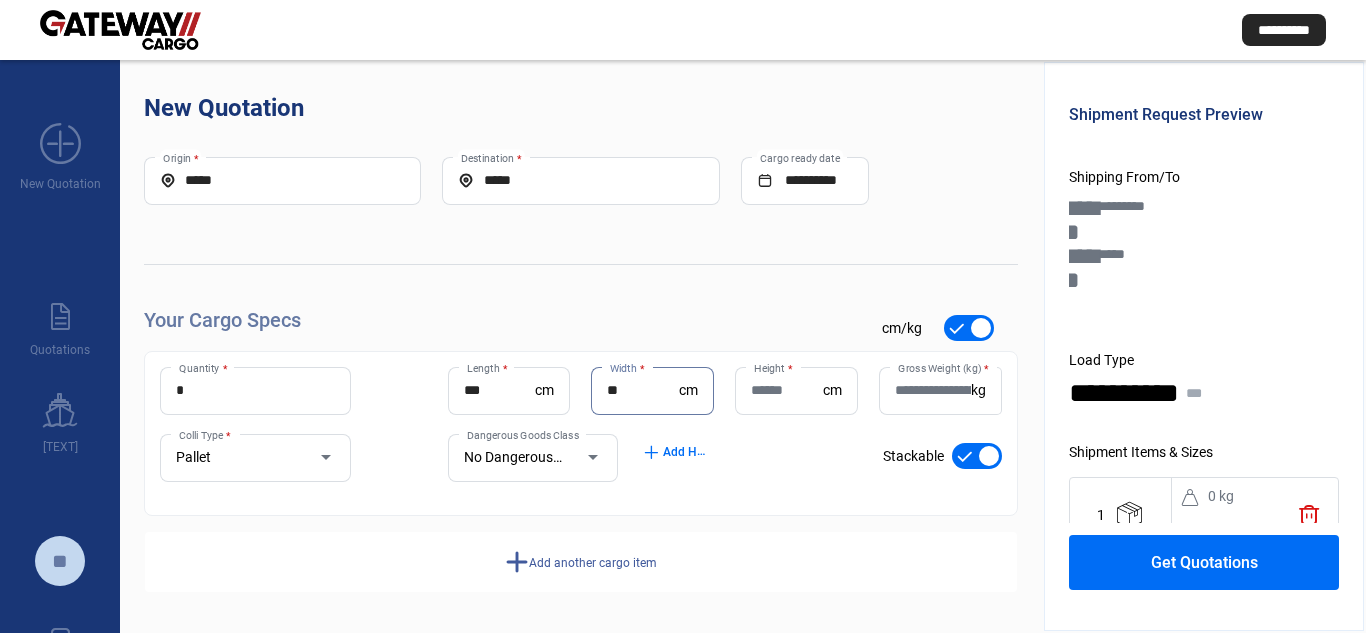 type on "**" 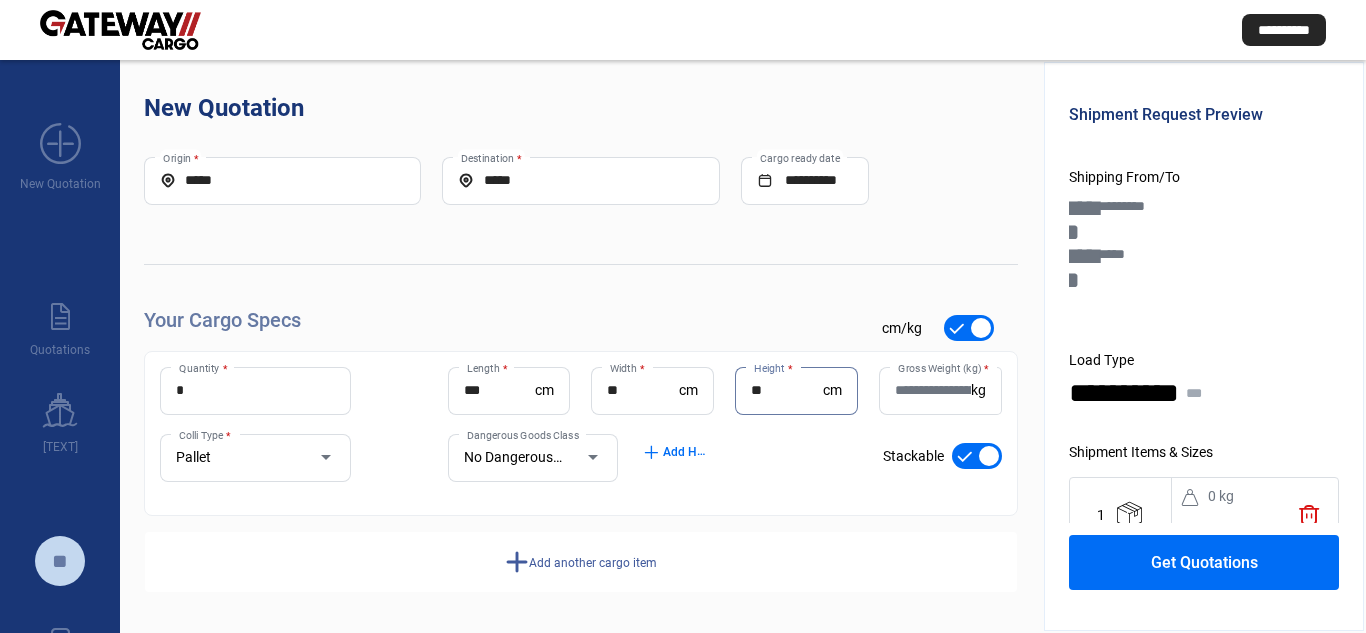 type on "**" 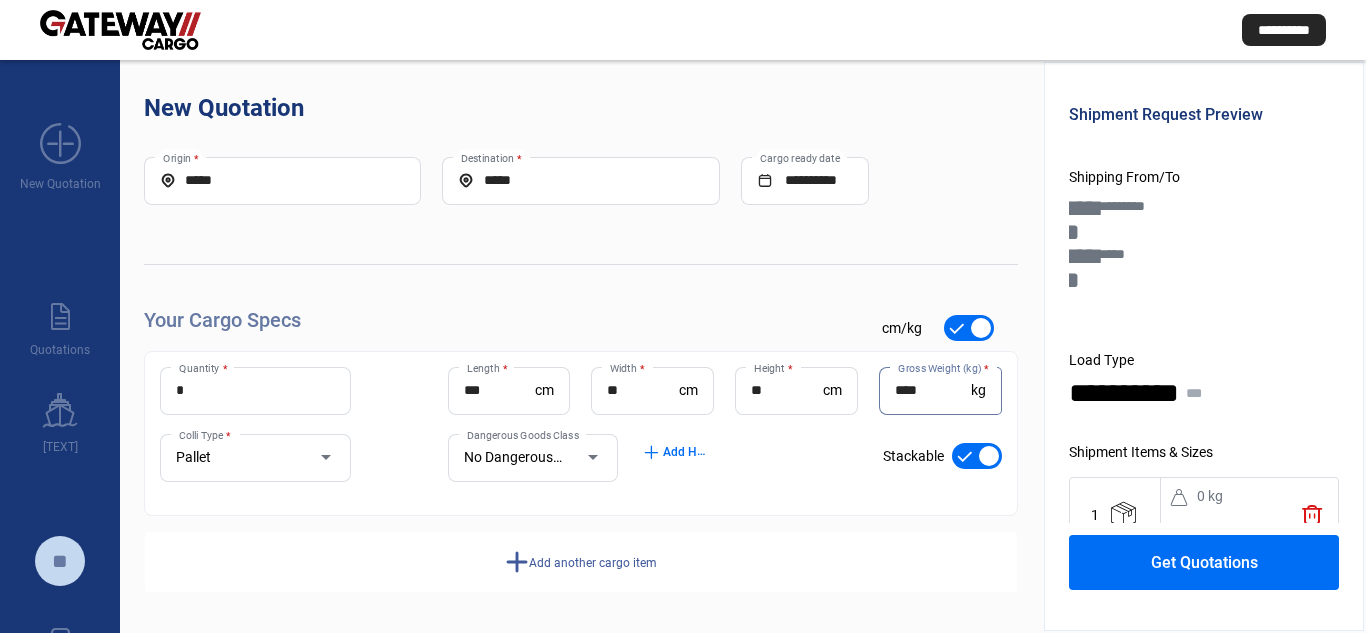scroll, scrollTop: 100, scrollLeft: 0, axis: vertical 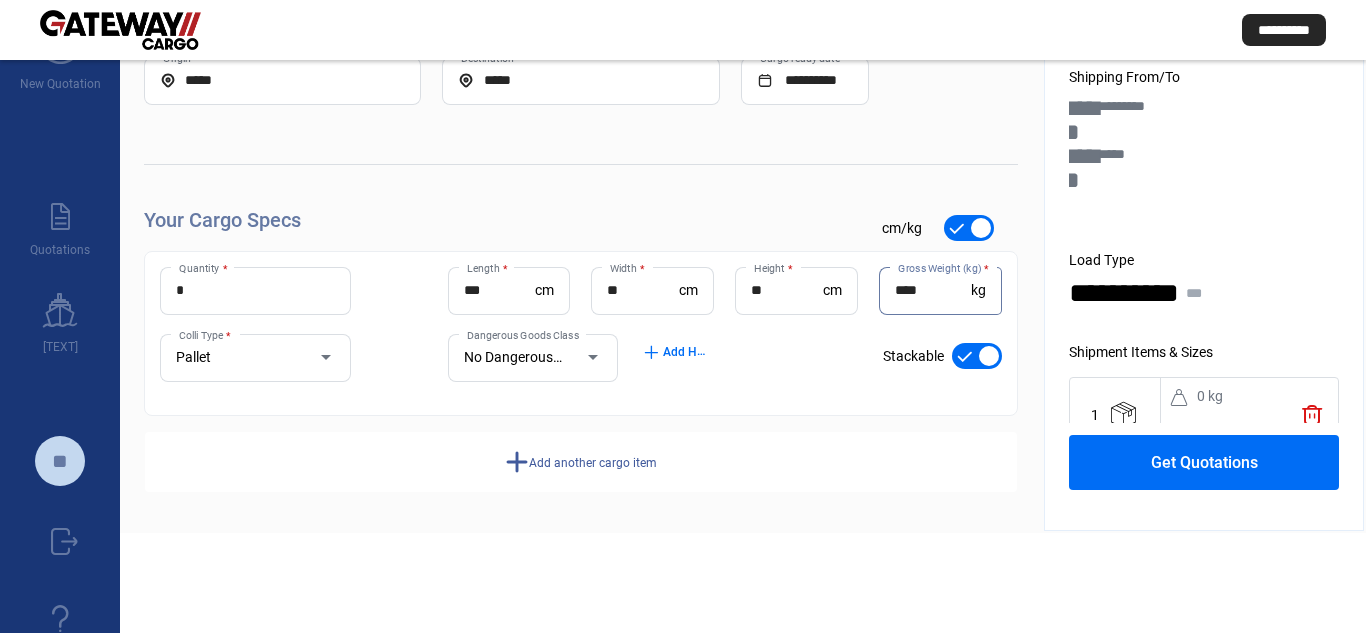 type on "****" 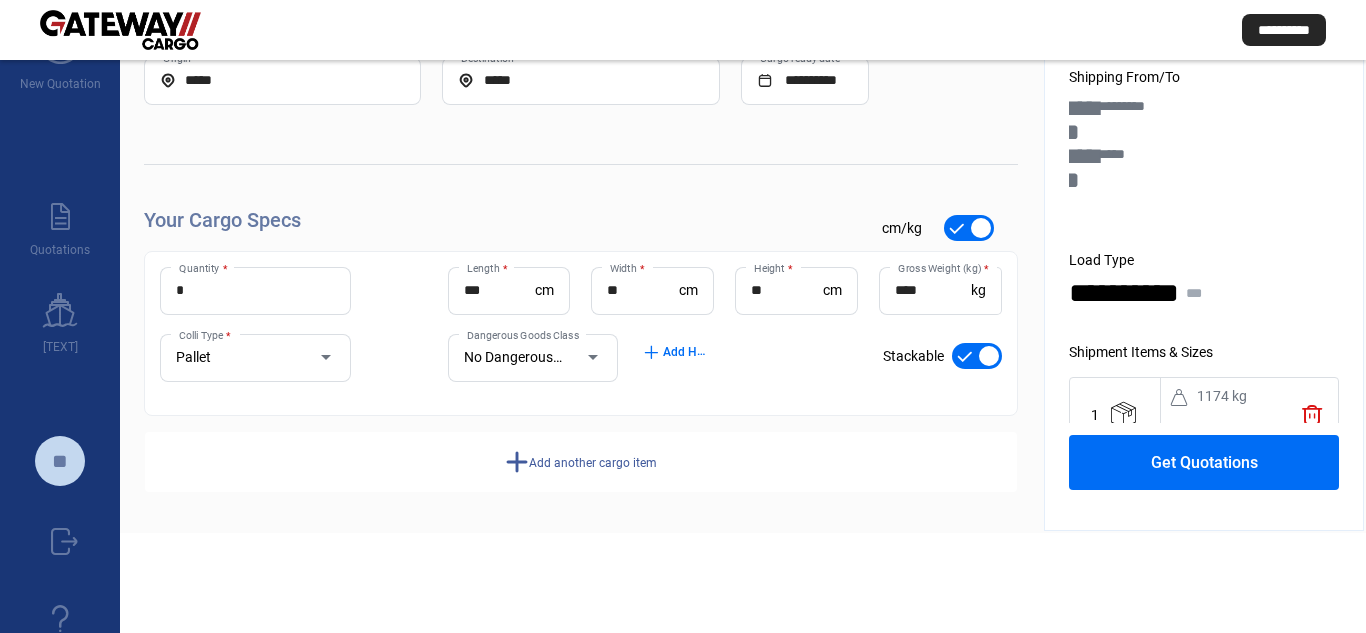 click on "Add another cargo item" 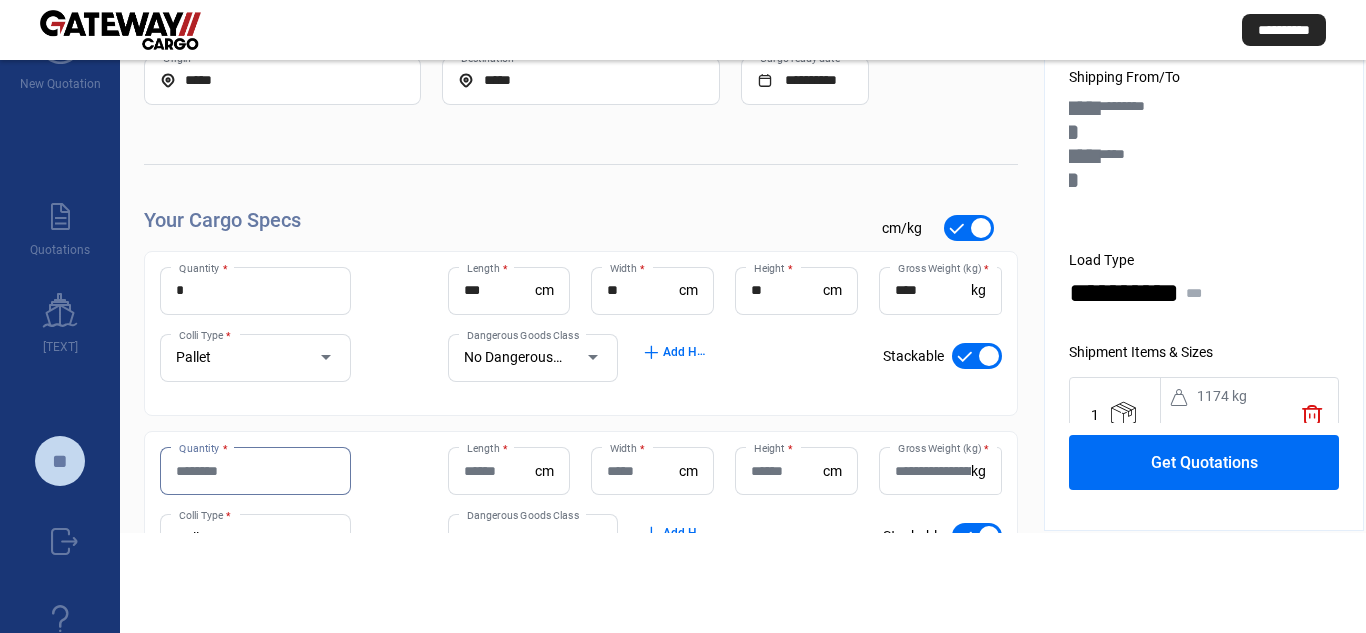 click on "Quantity *" at bounding box center (255, 471) 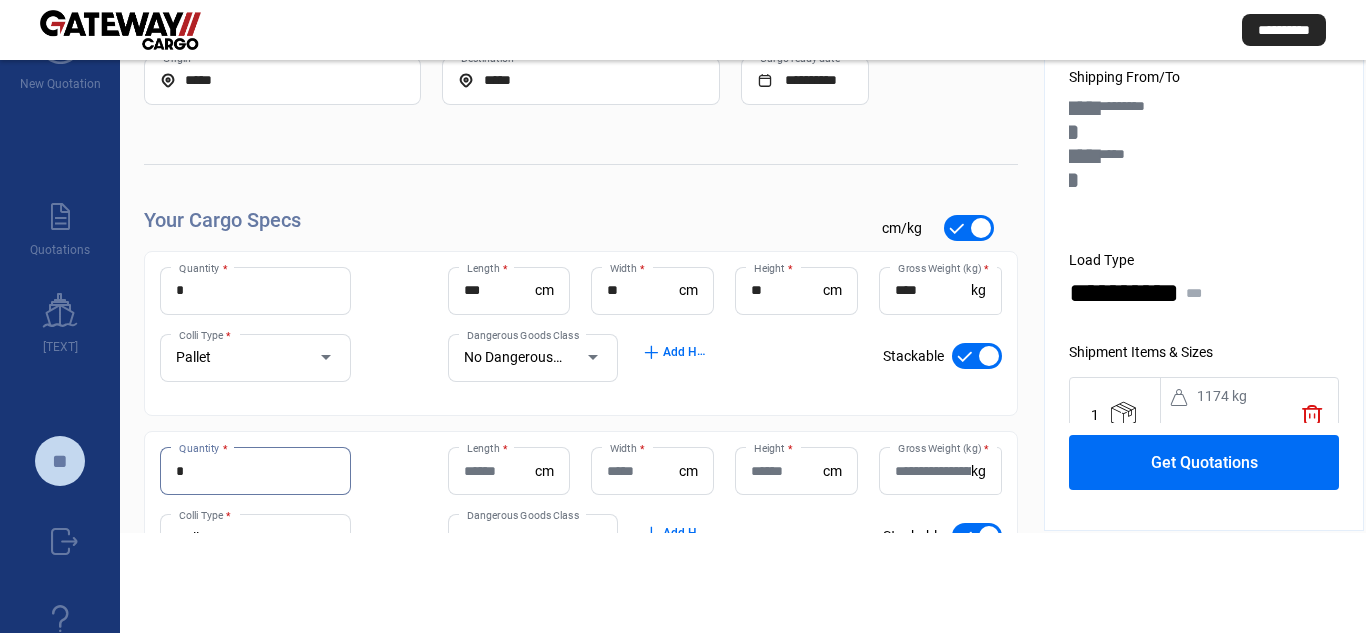 type on "*" 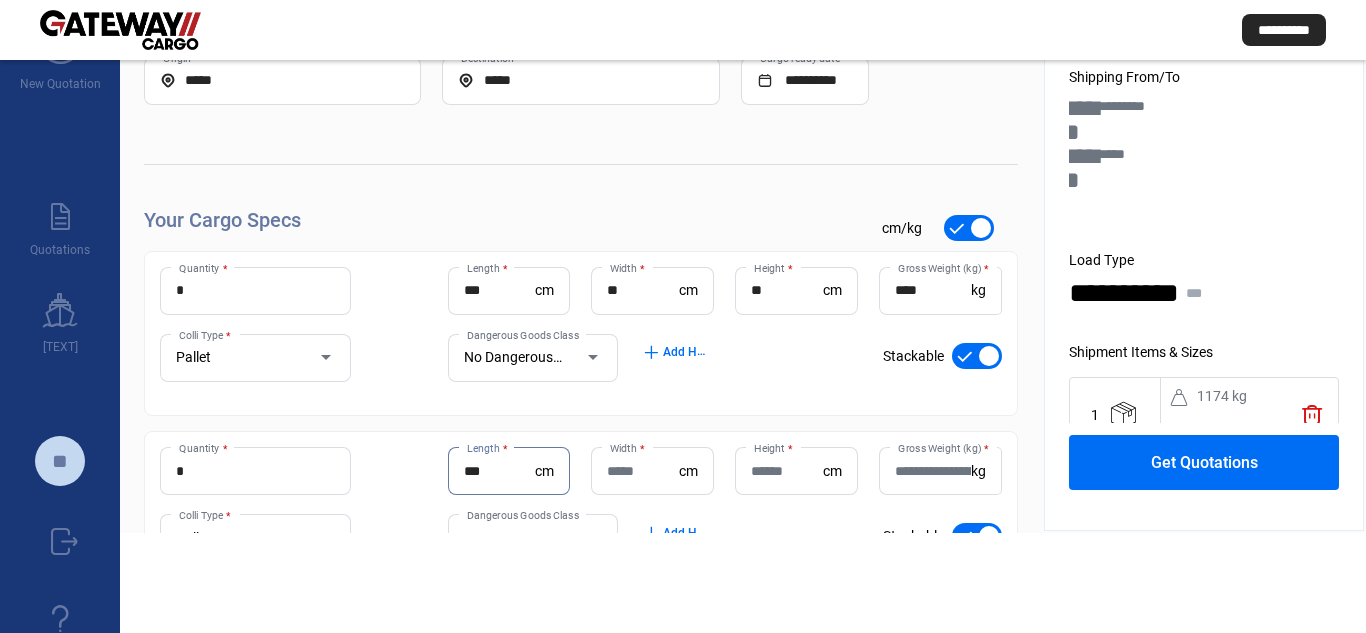type on "***" 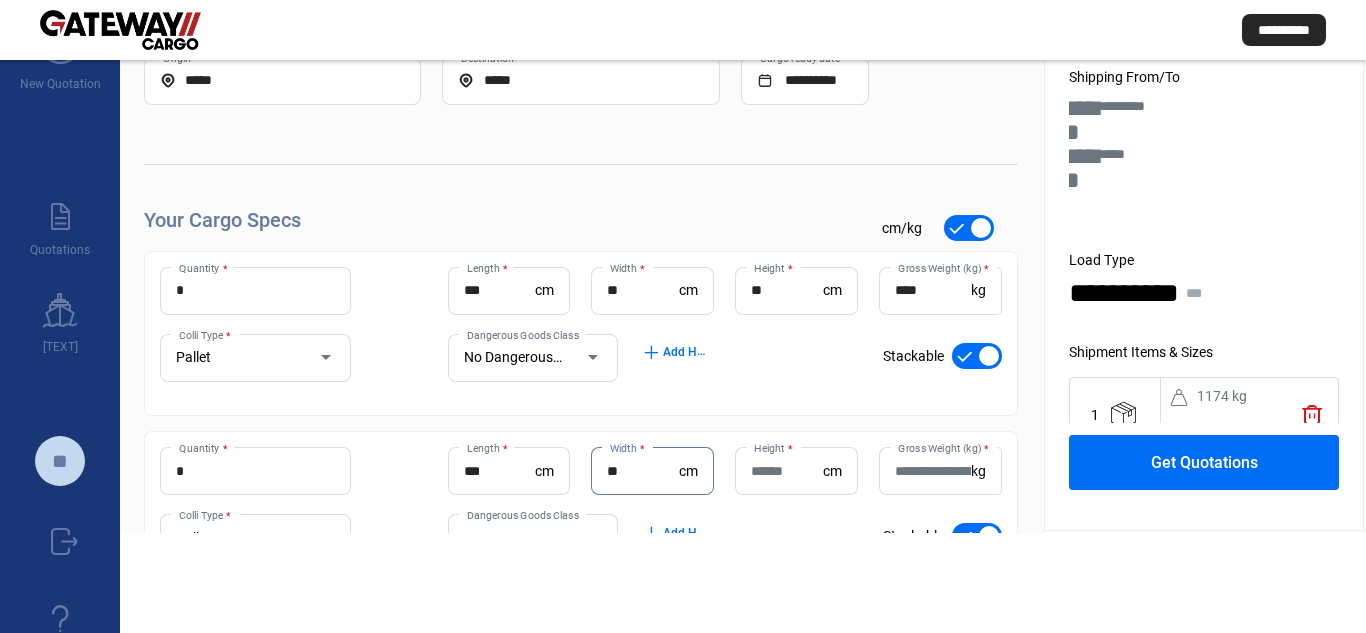 type on "**" 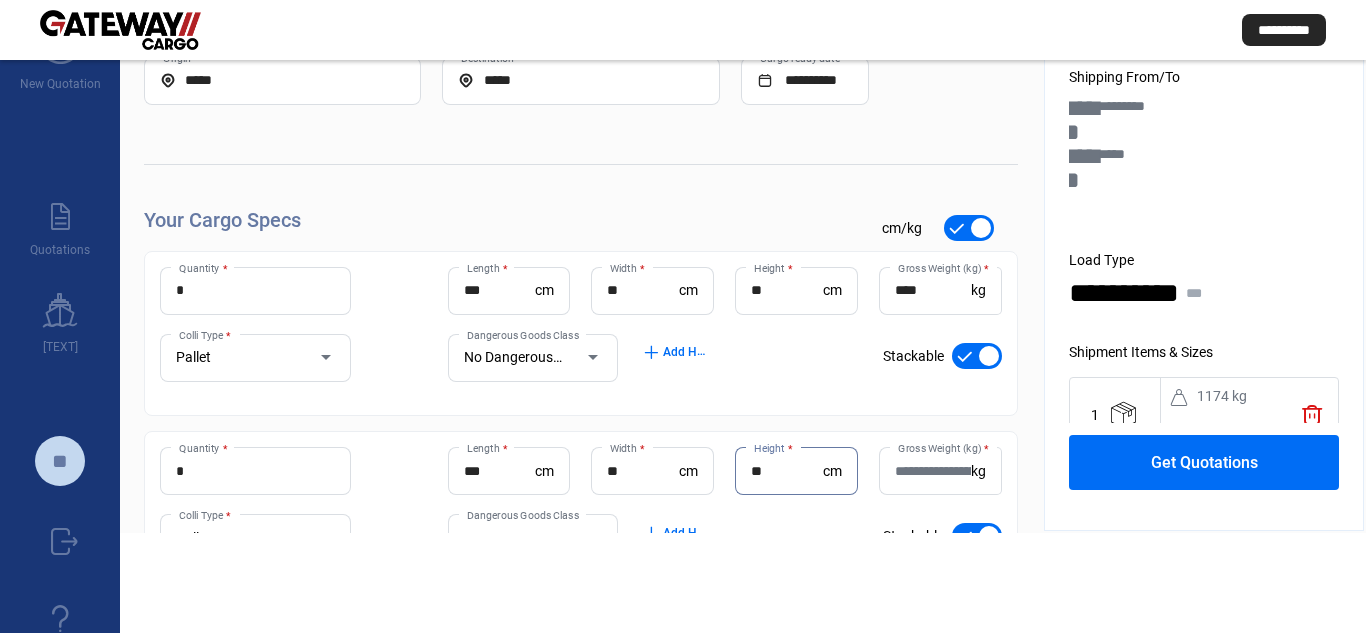 type on "**" 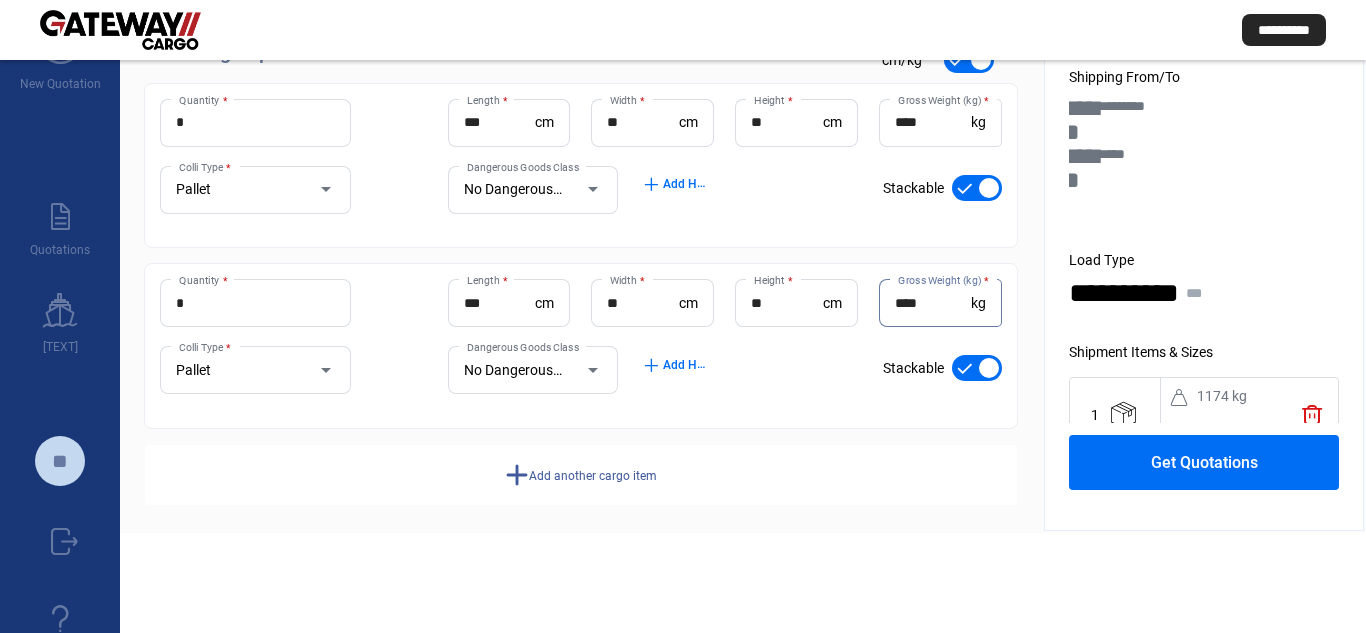 scroll, scrollTop: 191, scrollLeft: 0, axis: vertical 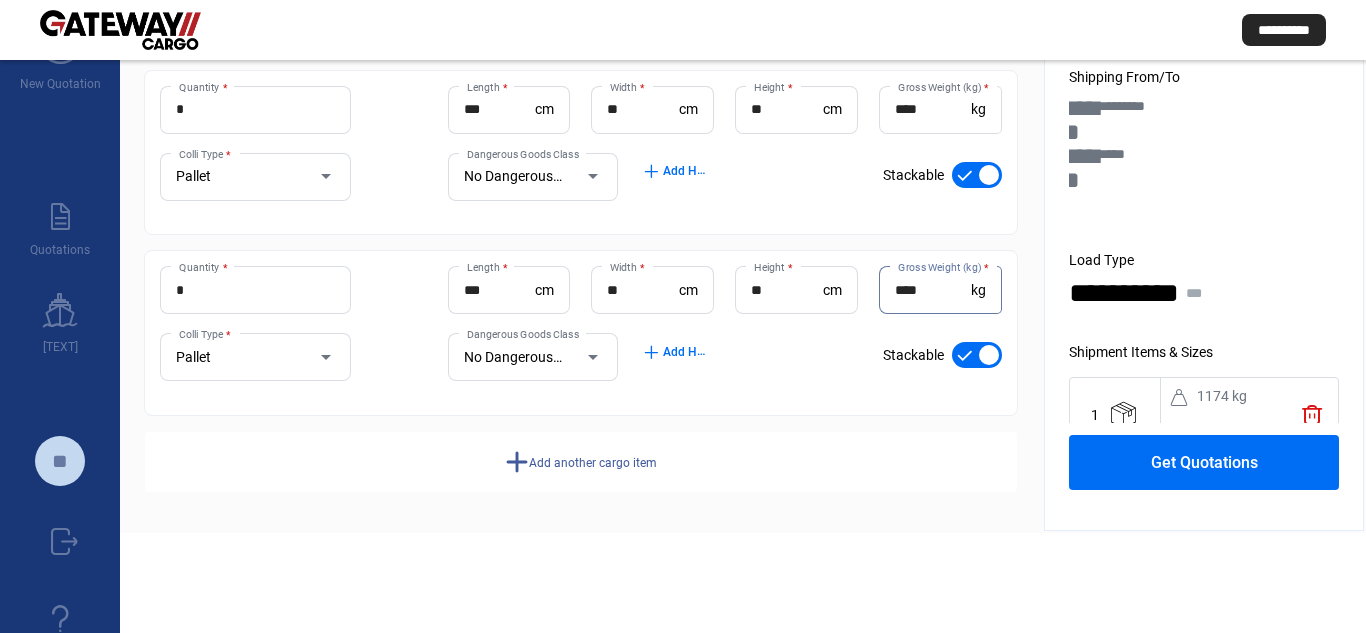 type on "****" 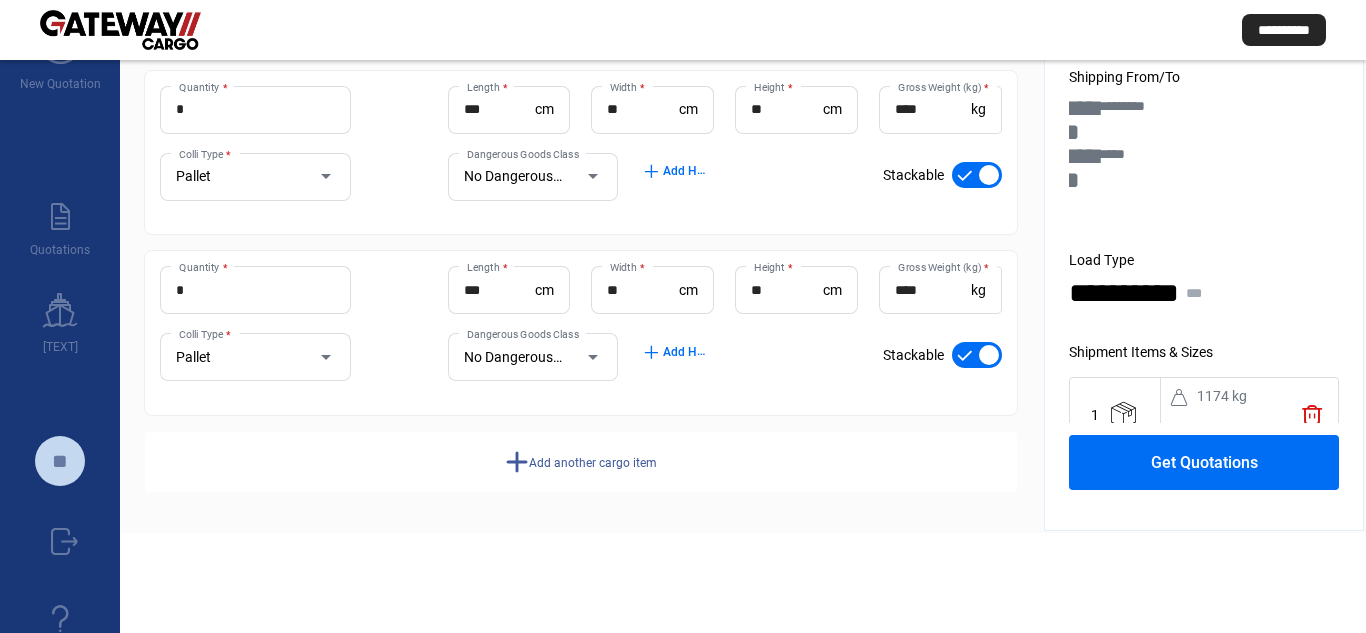 click on "Add another cargo item" 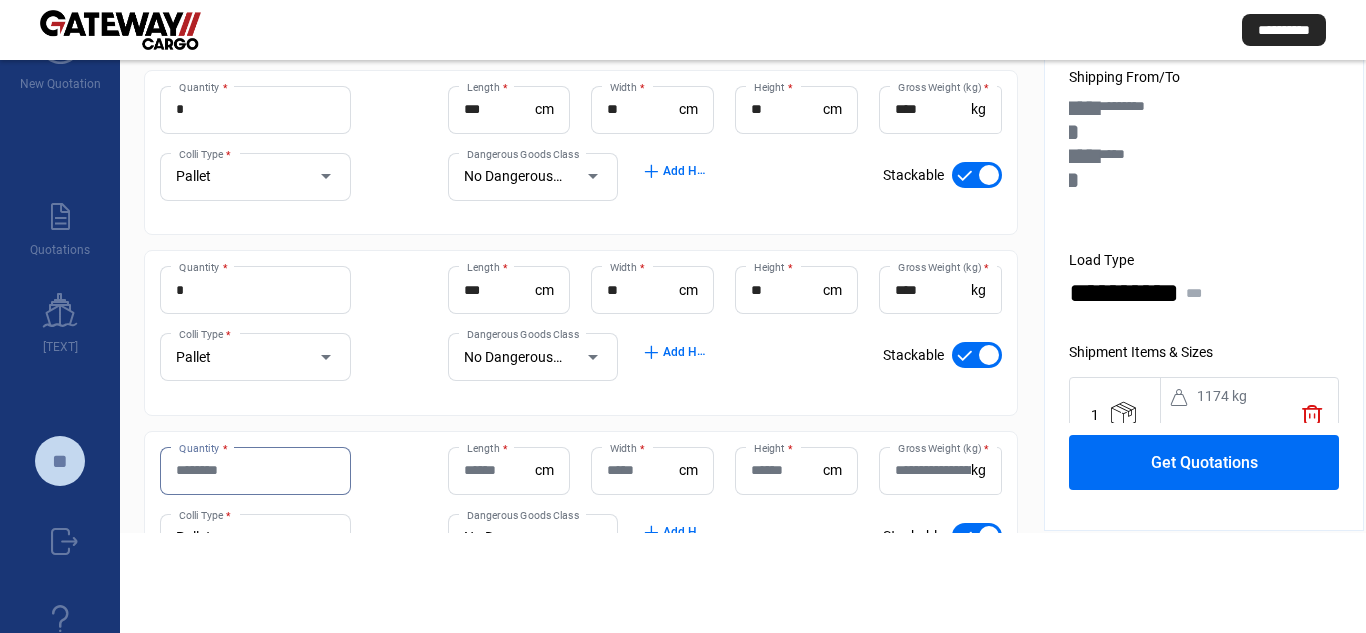 click on "Quantity *" at bounding box center (255, 470) 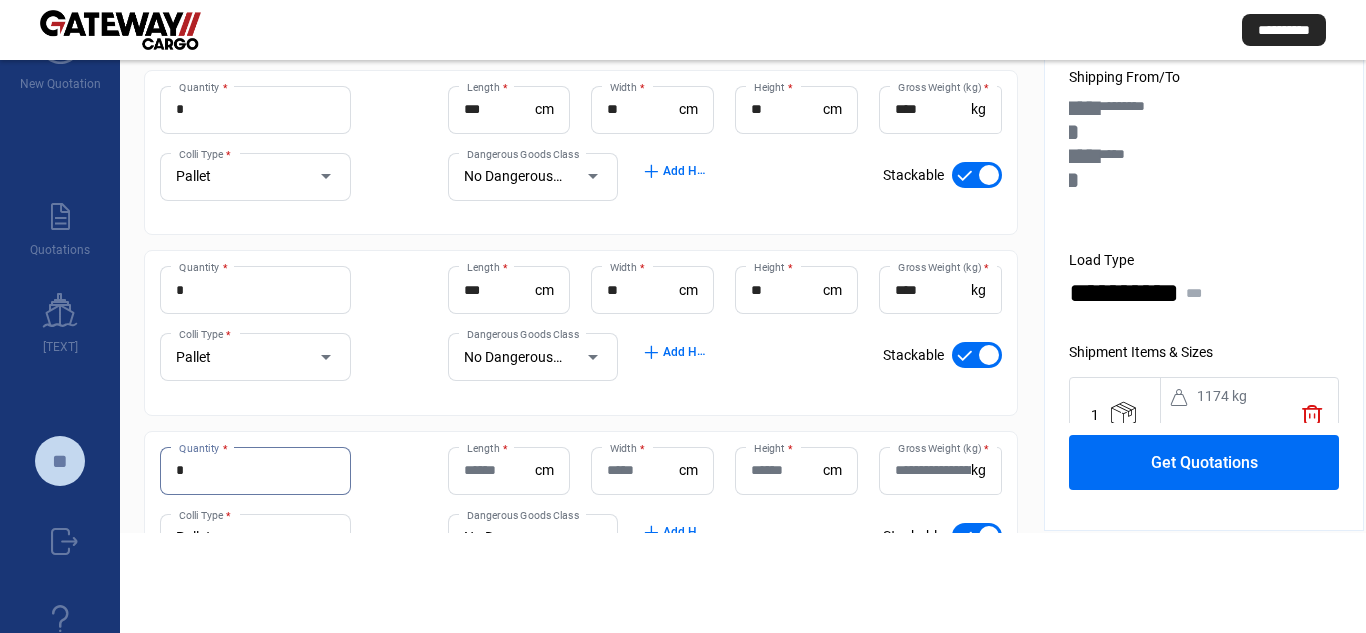 type on "*" 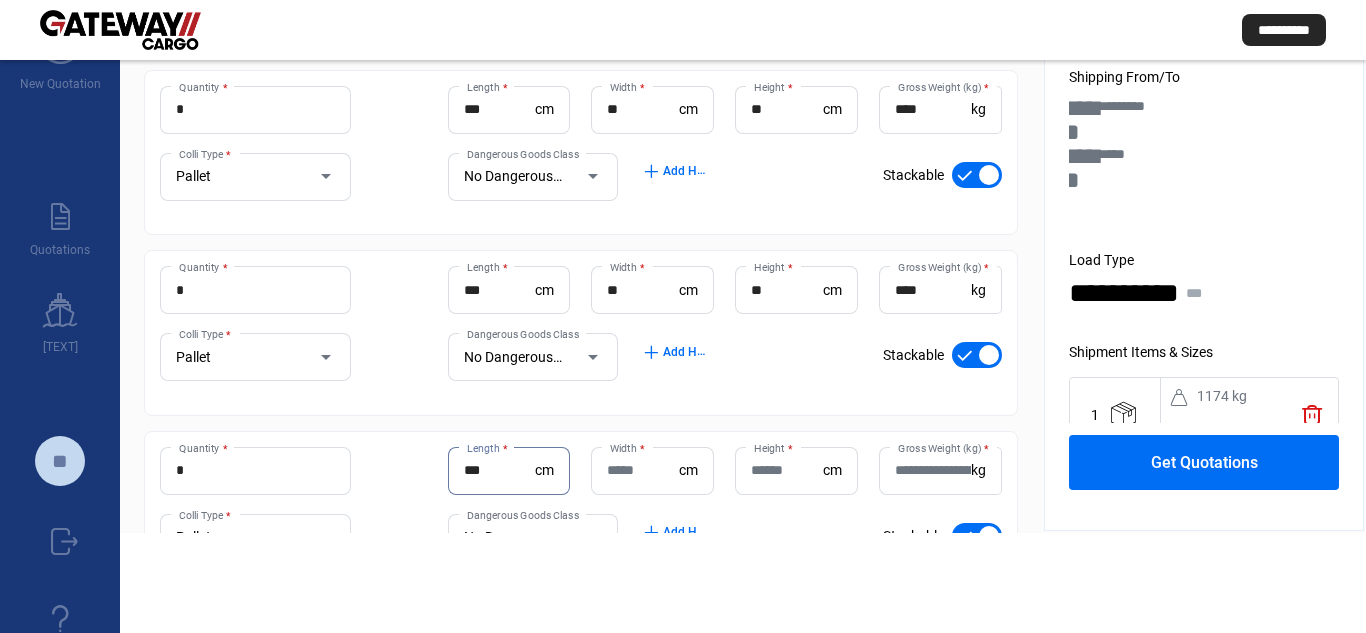 type on "***" 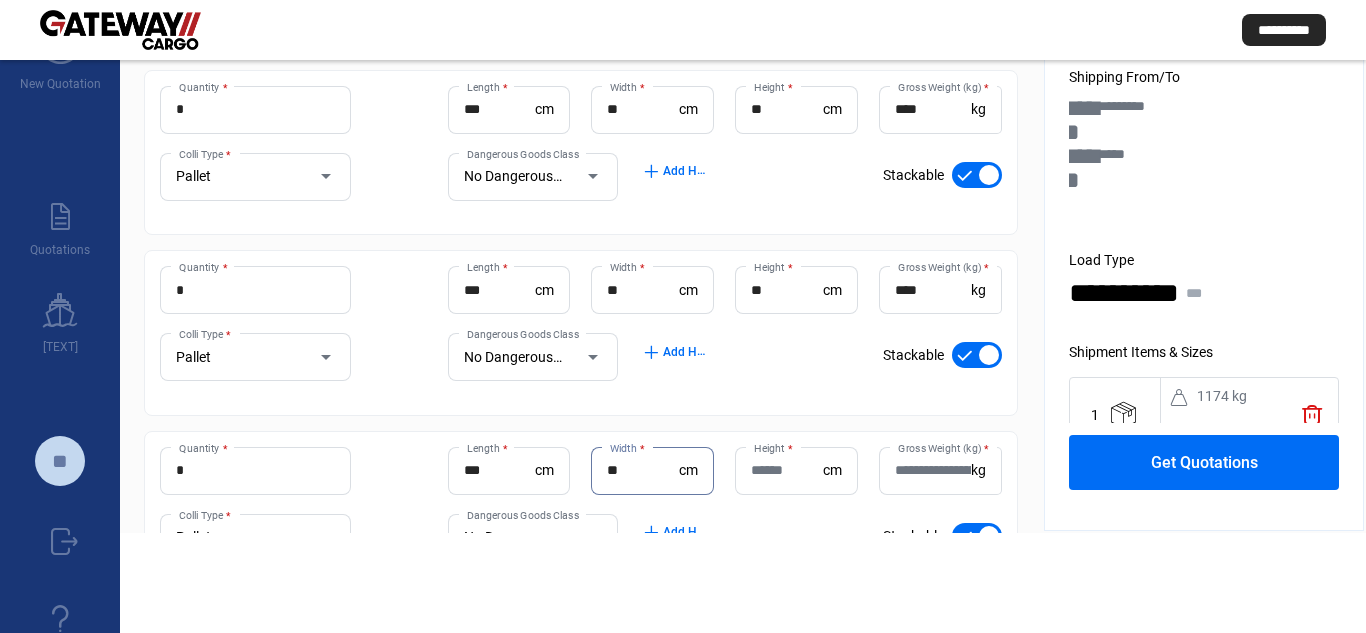 type on "**" 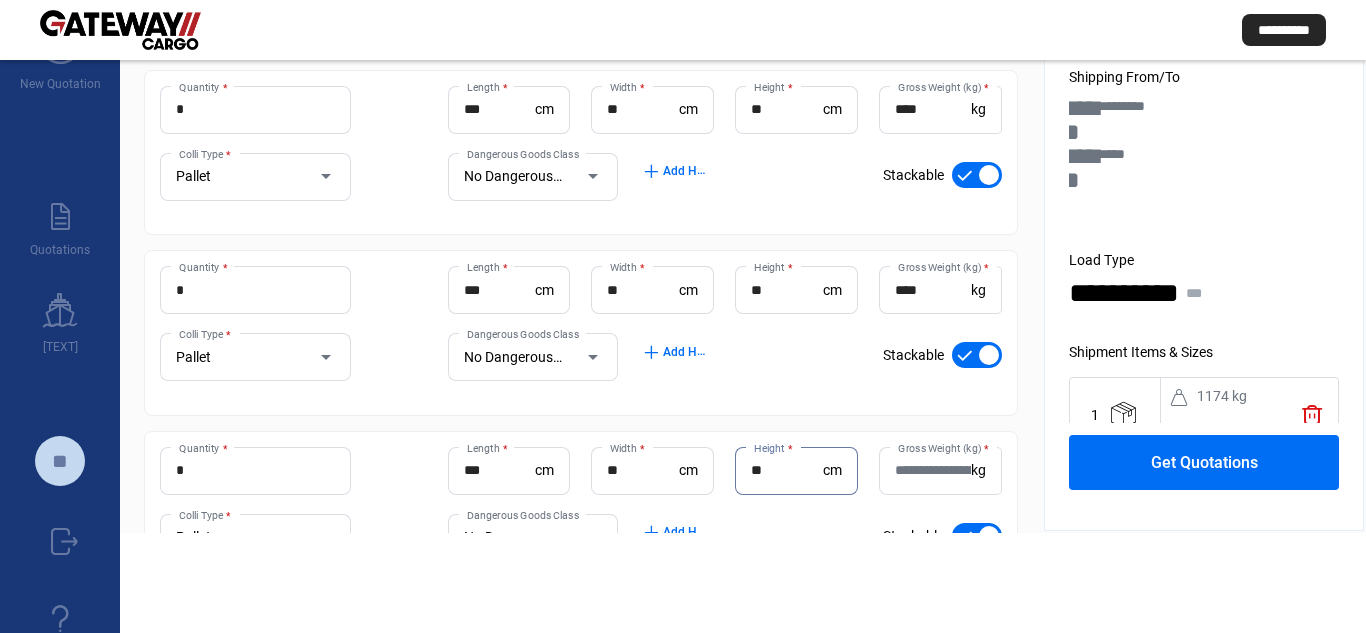 type on "**" 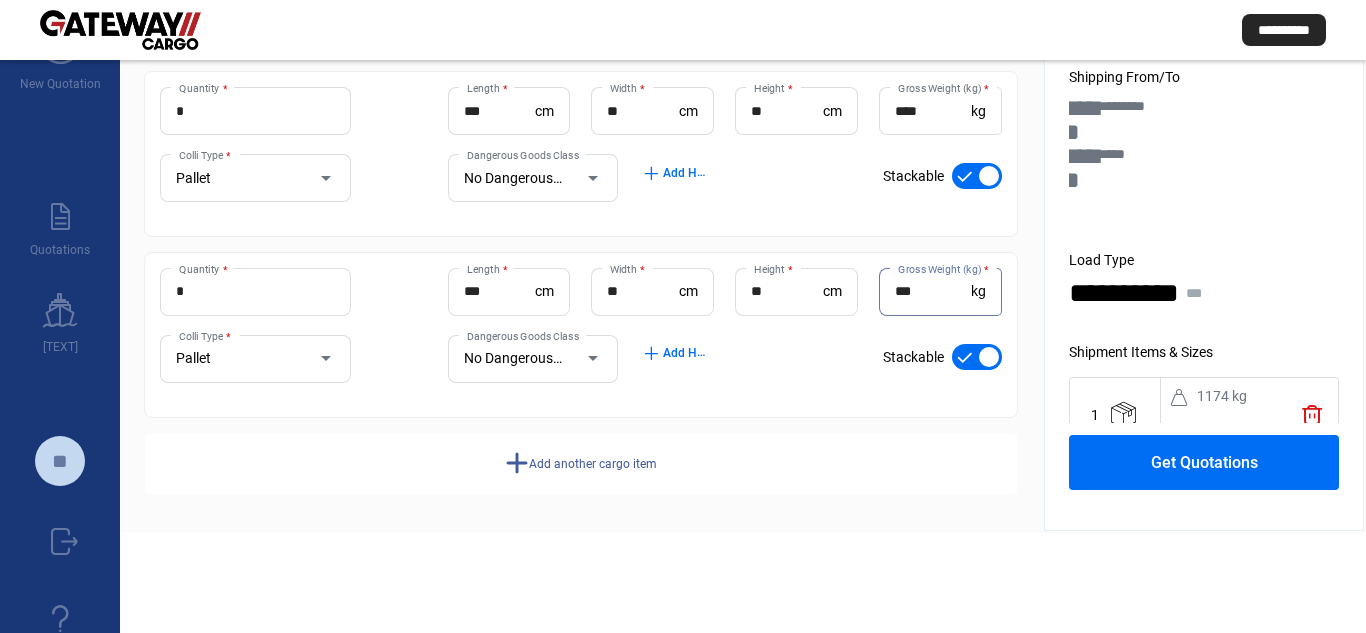 scroll, scrollTop: 372, scrollLeft: 0, axis: vertical 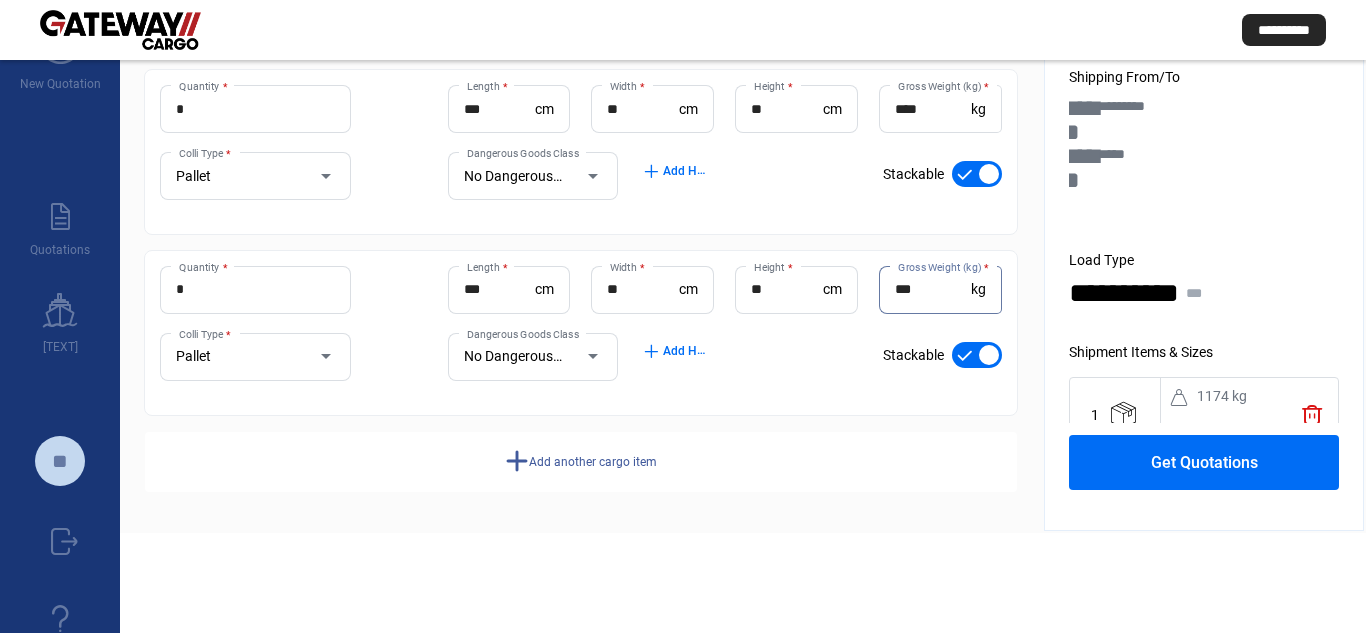 type on "***" 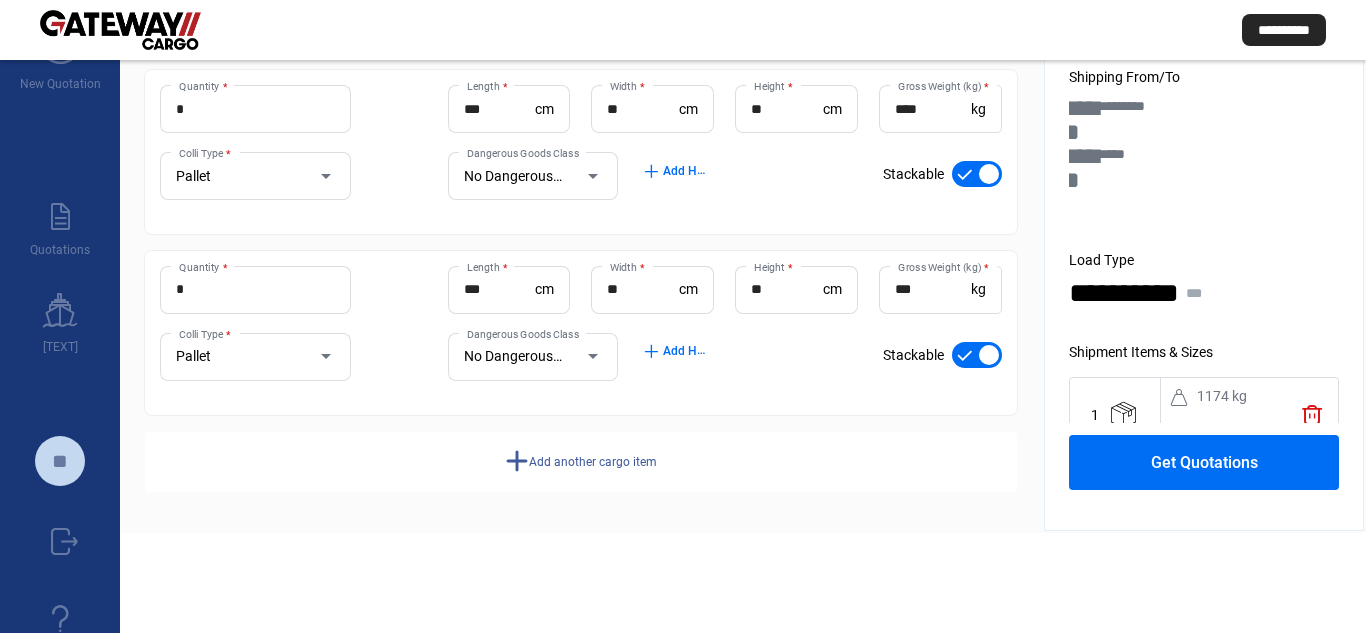 click on "Add another cargo item" 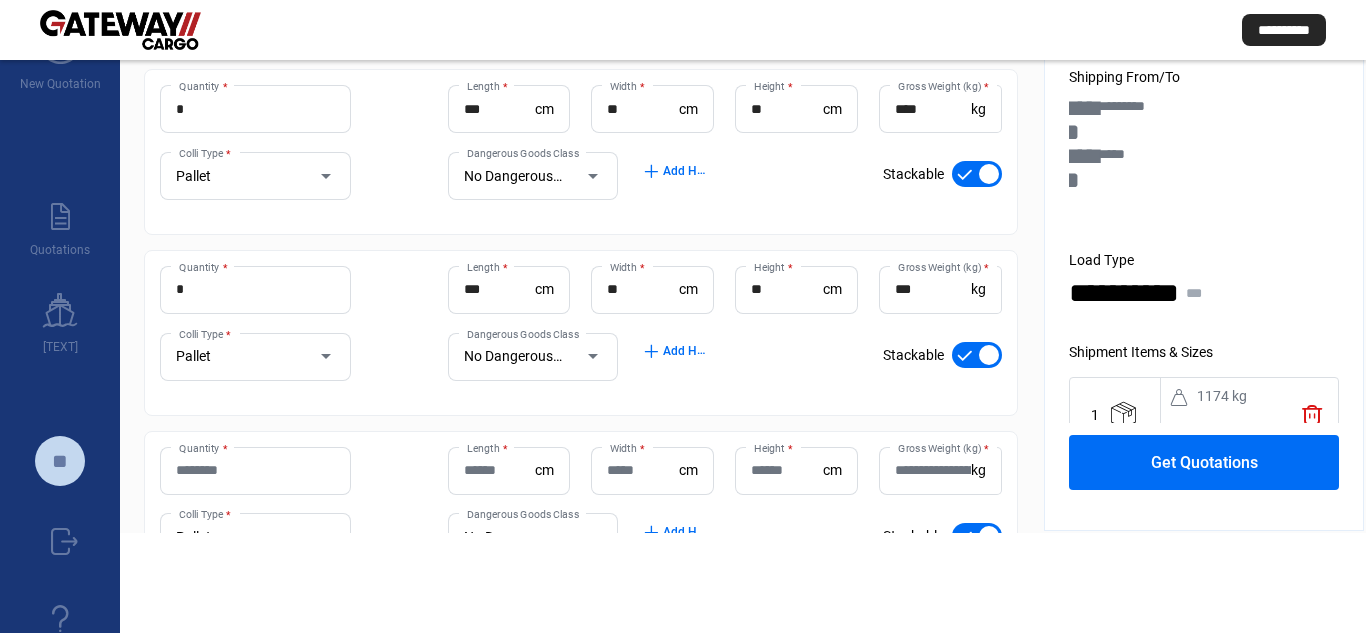 click on "Quantity *" at bounding box center (255, 470) 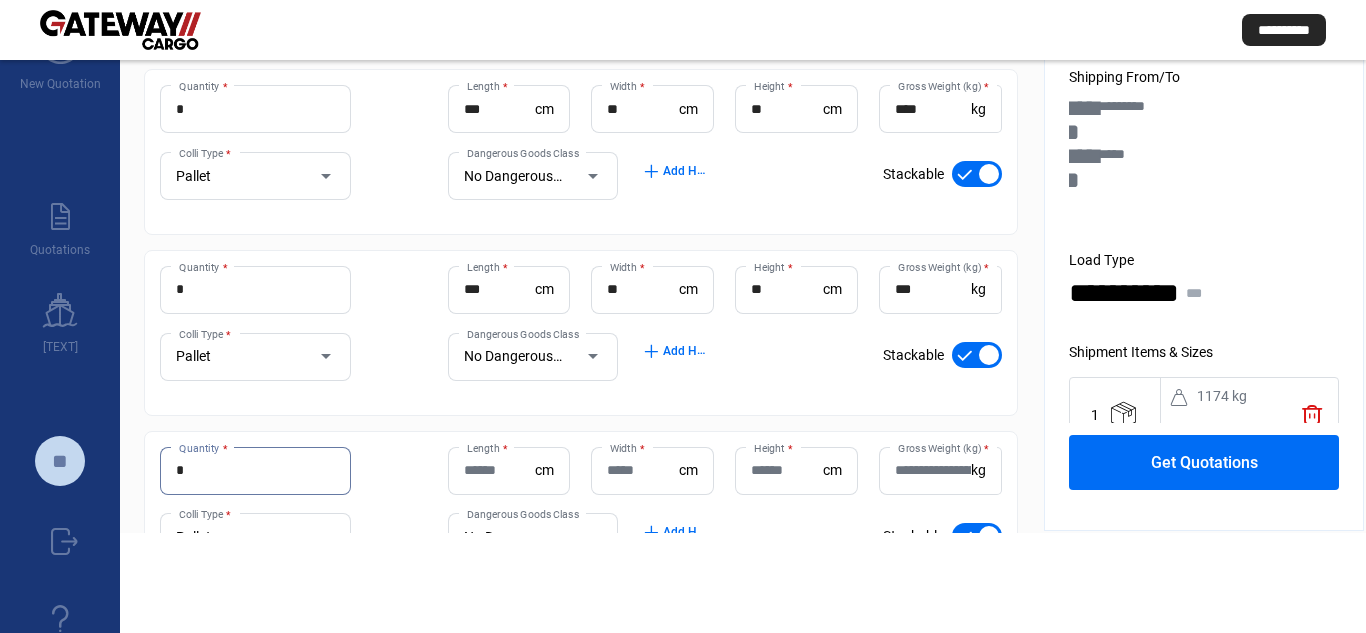 type on "*" 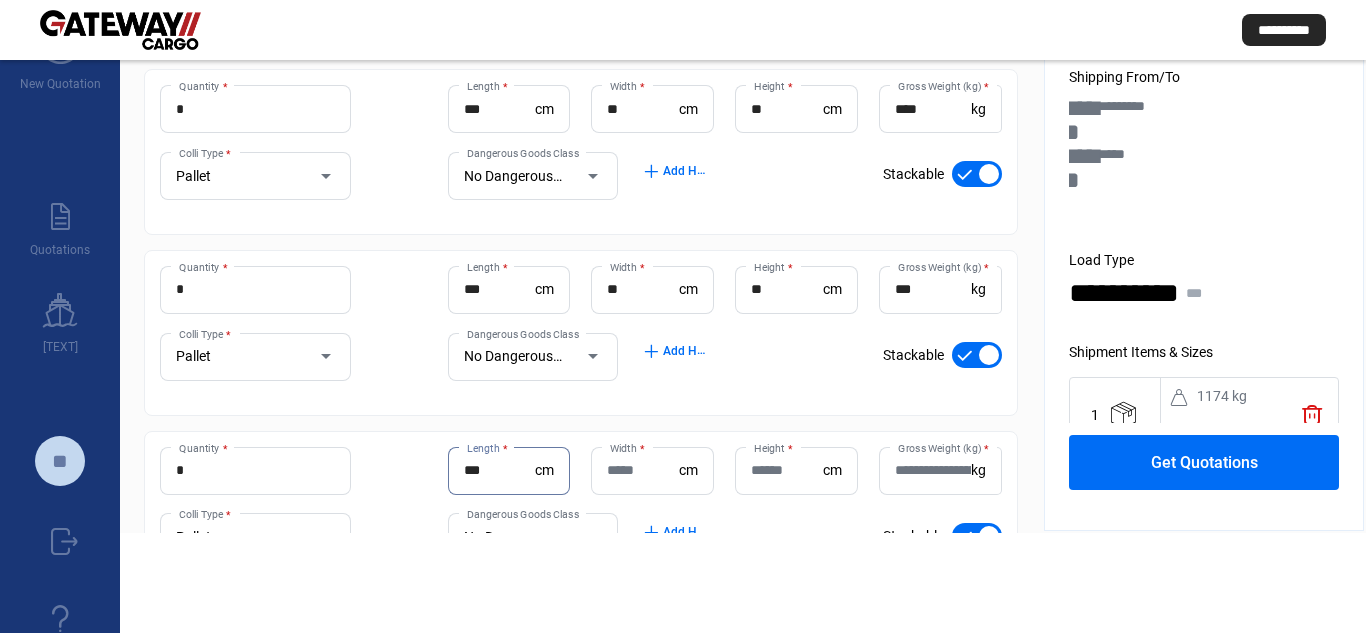 type on "***" 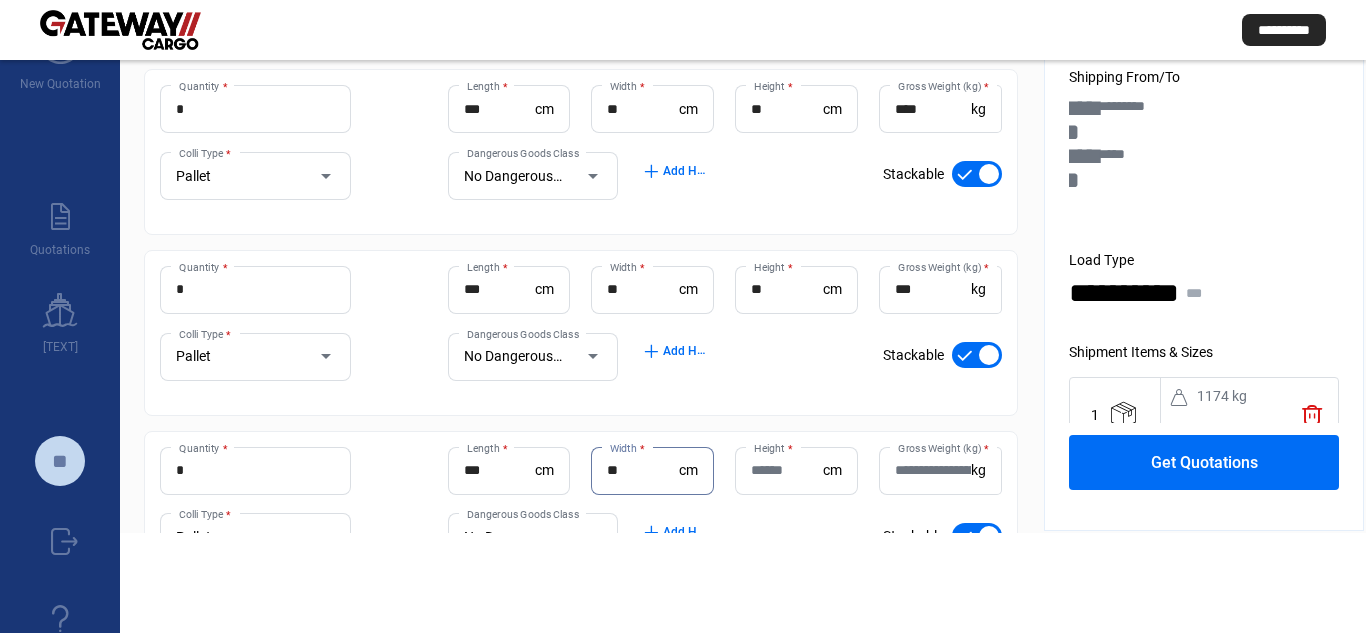type on "**" 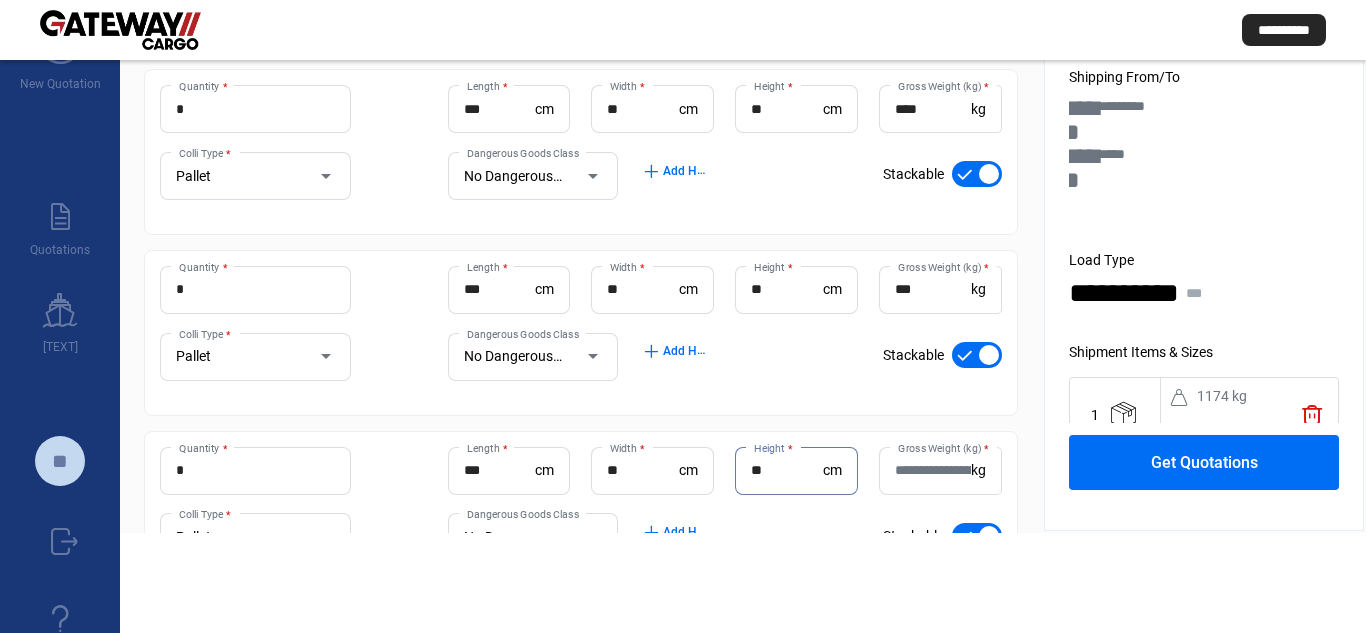 type on "**" 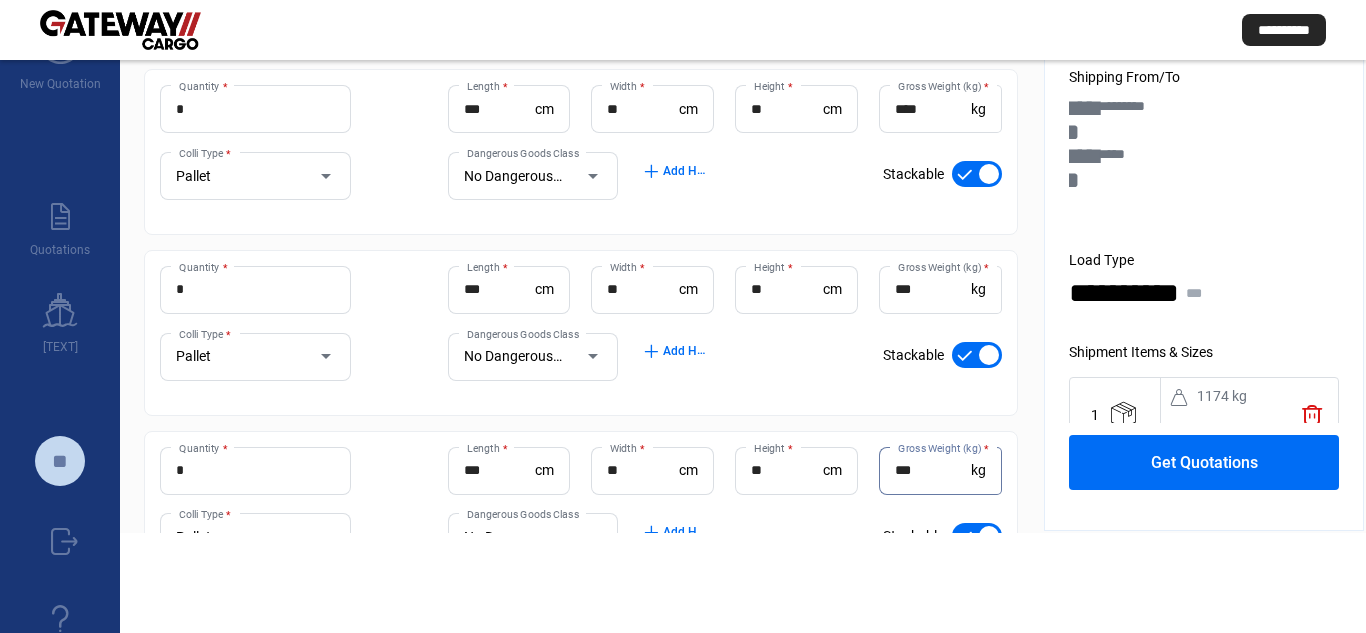 type on "***" 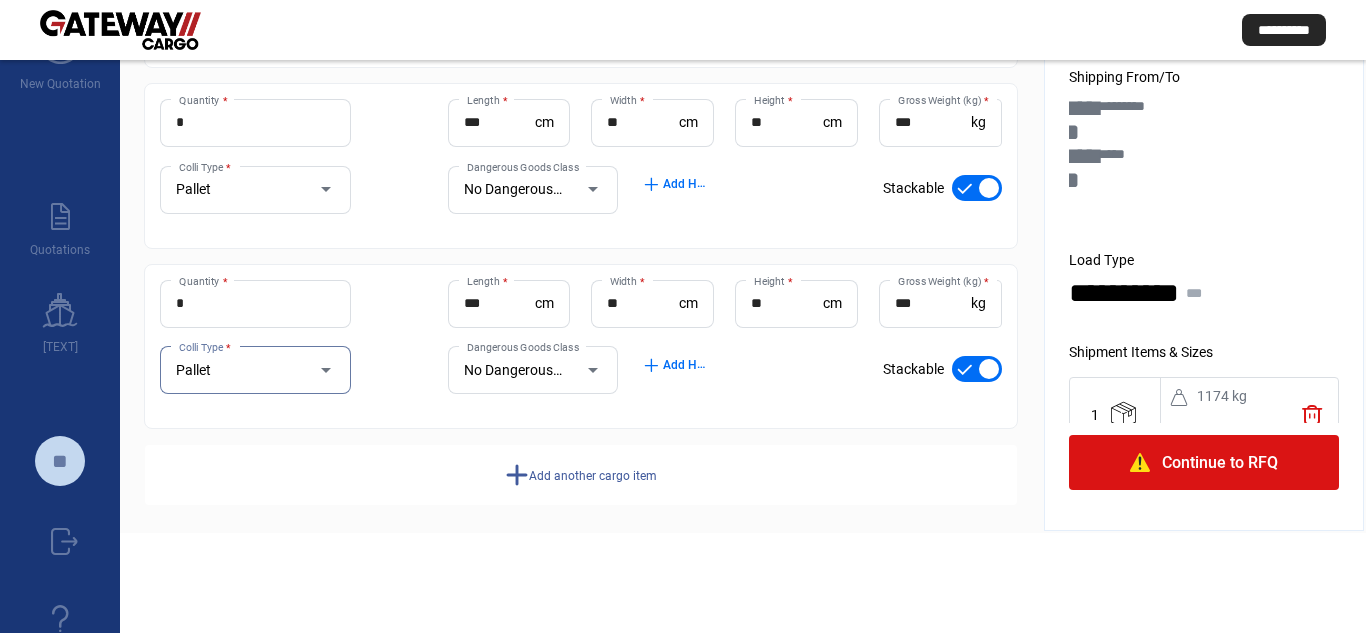 scroll, scrollTop: 552, scrollLeft: 0, axis: vertical 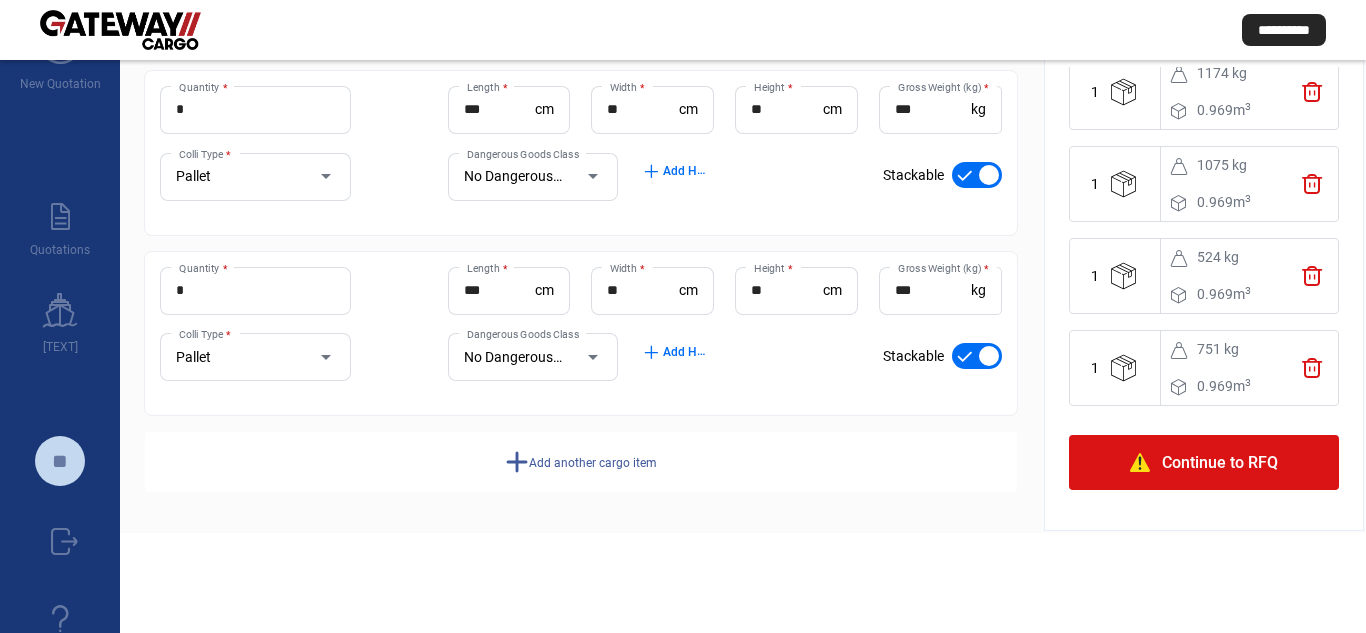 click on "Add another cargo item" 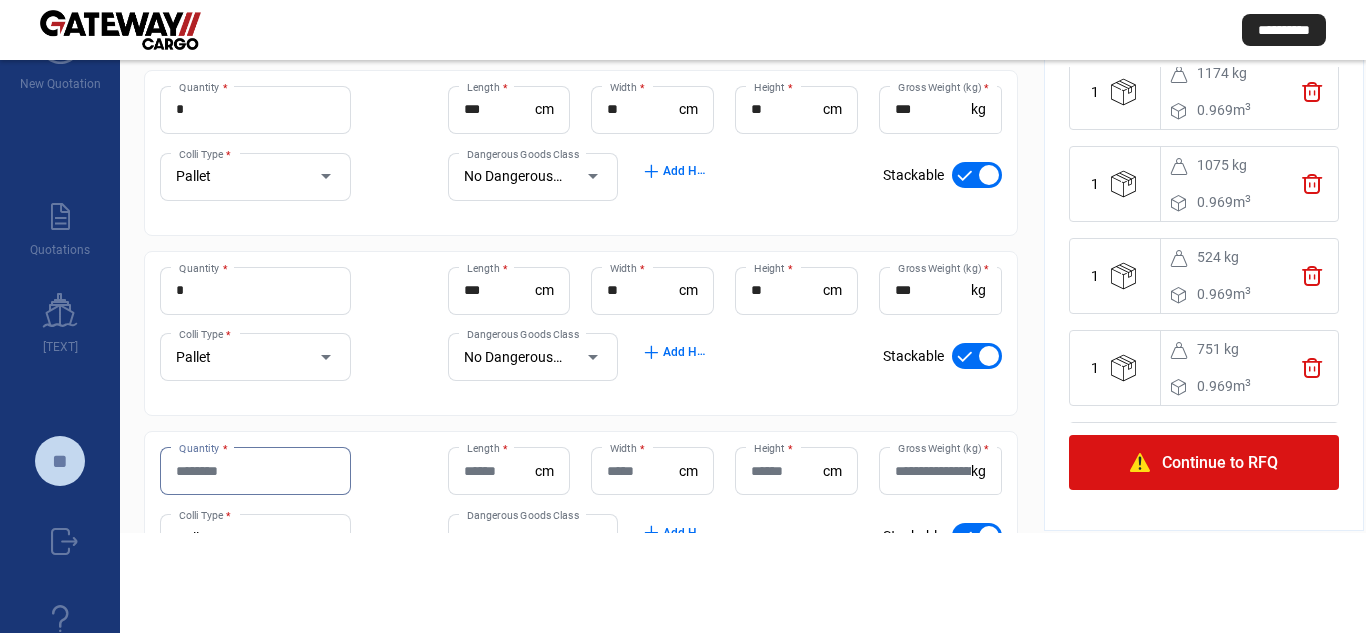 click on "Quantity *" at bounding box center [255, 471] 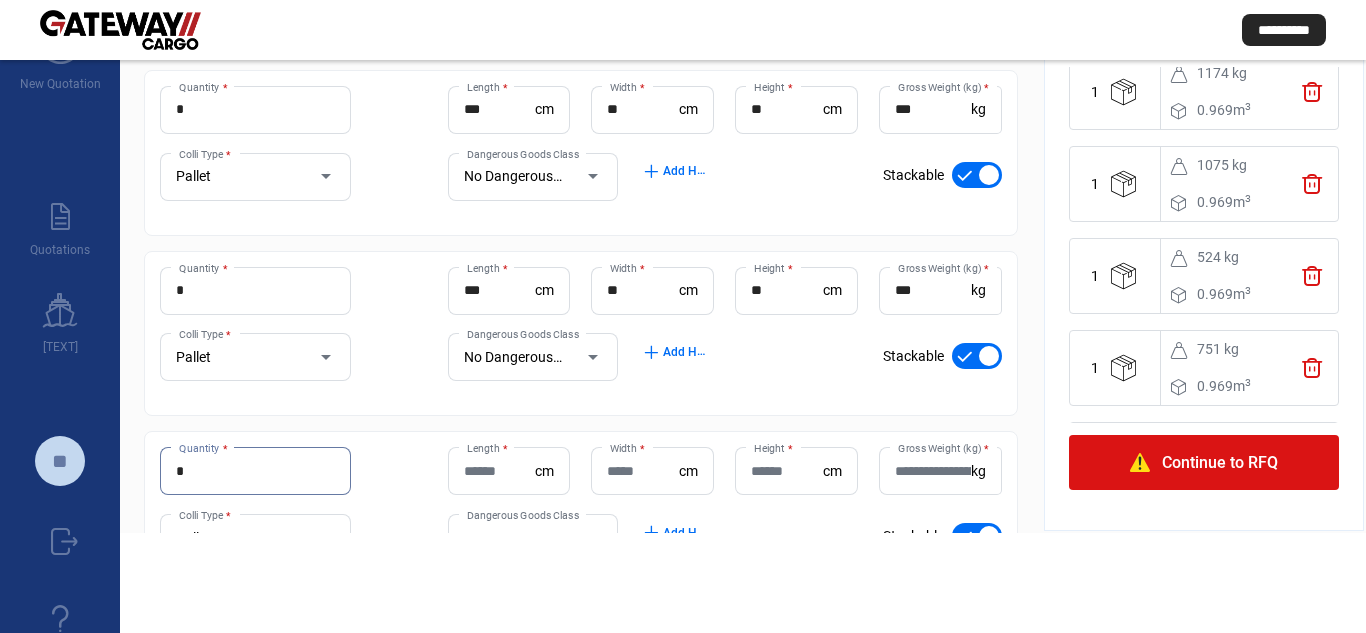type on "*" 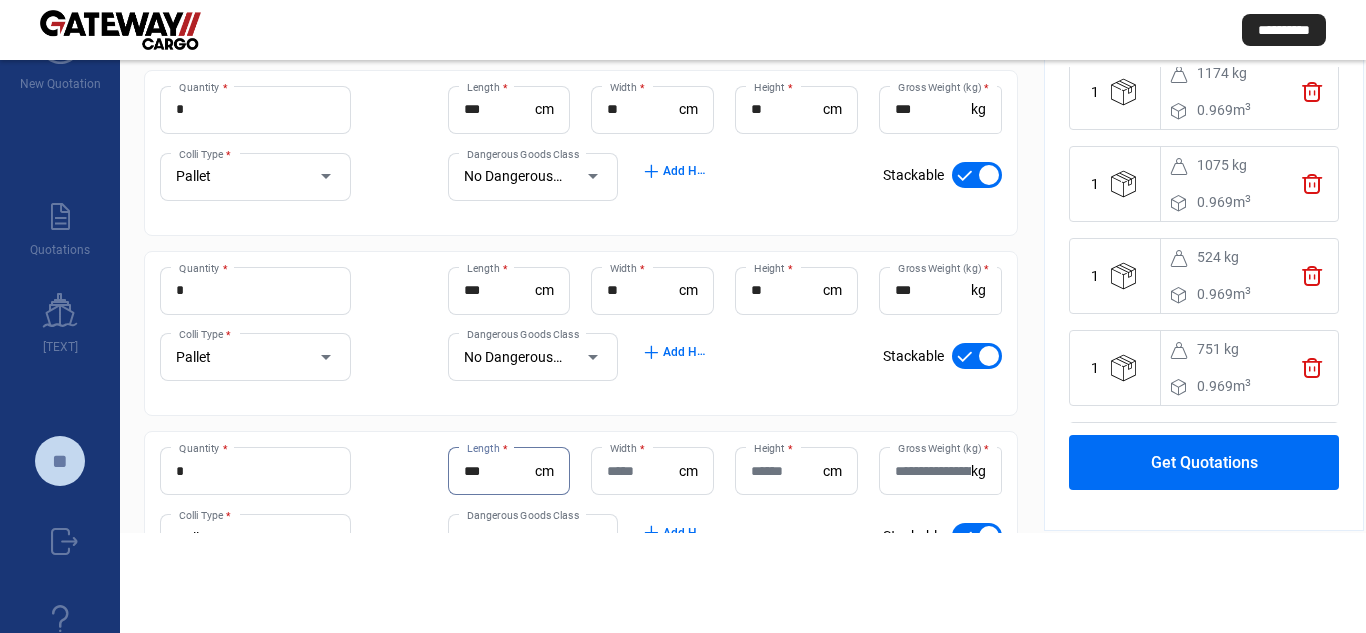 type on "***" 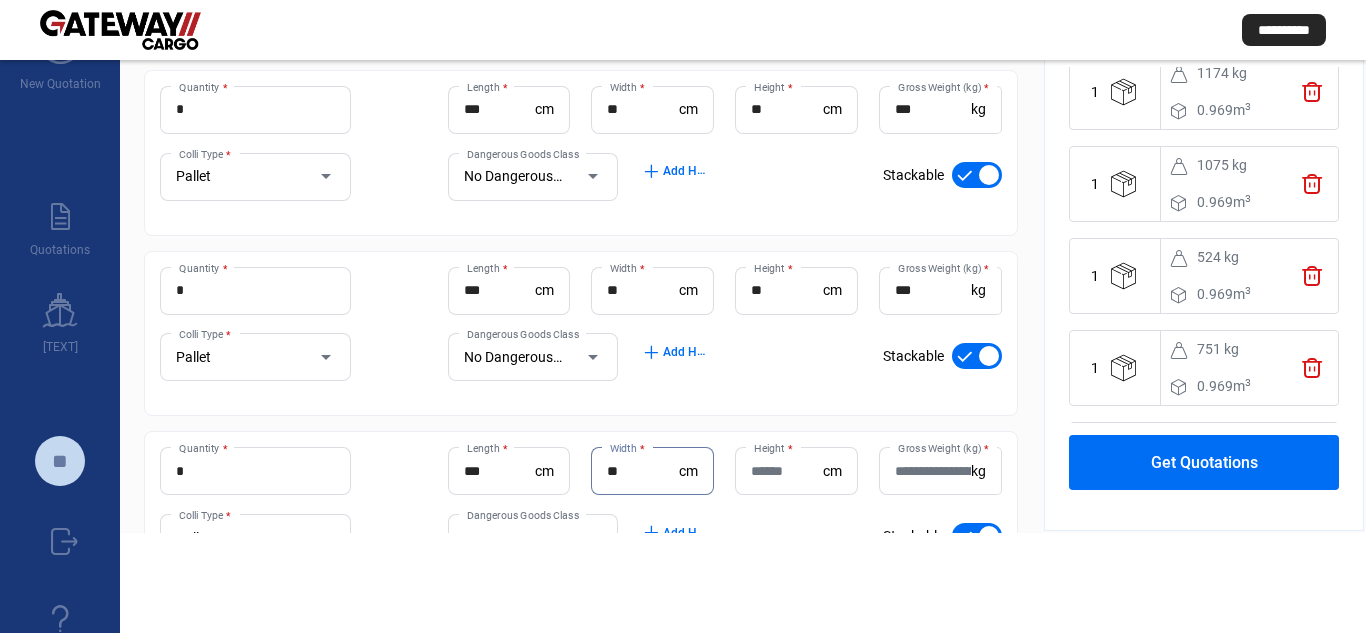 type on "**" 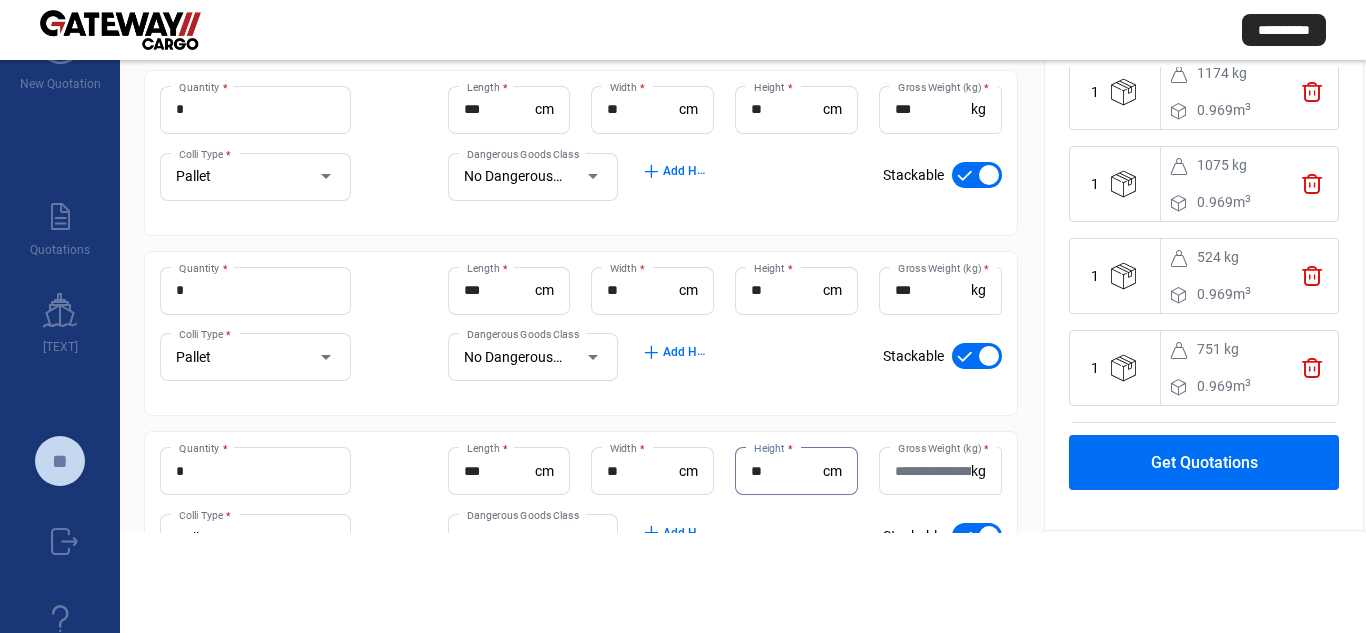type on "**" 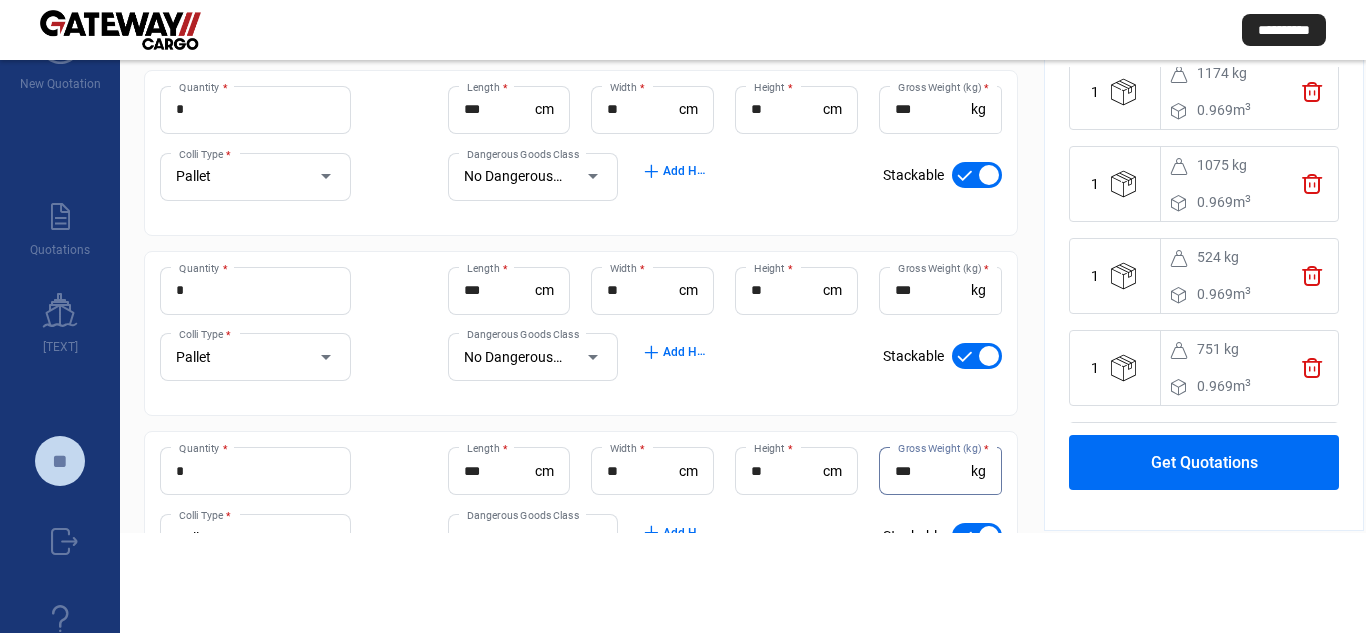type on "***" 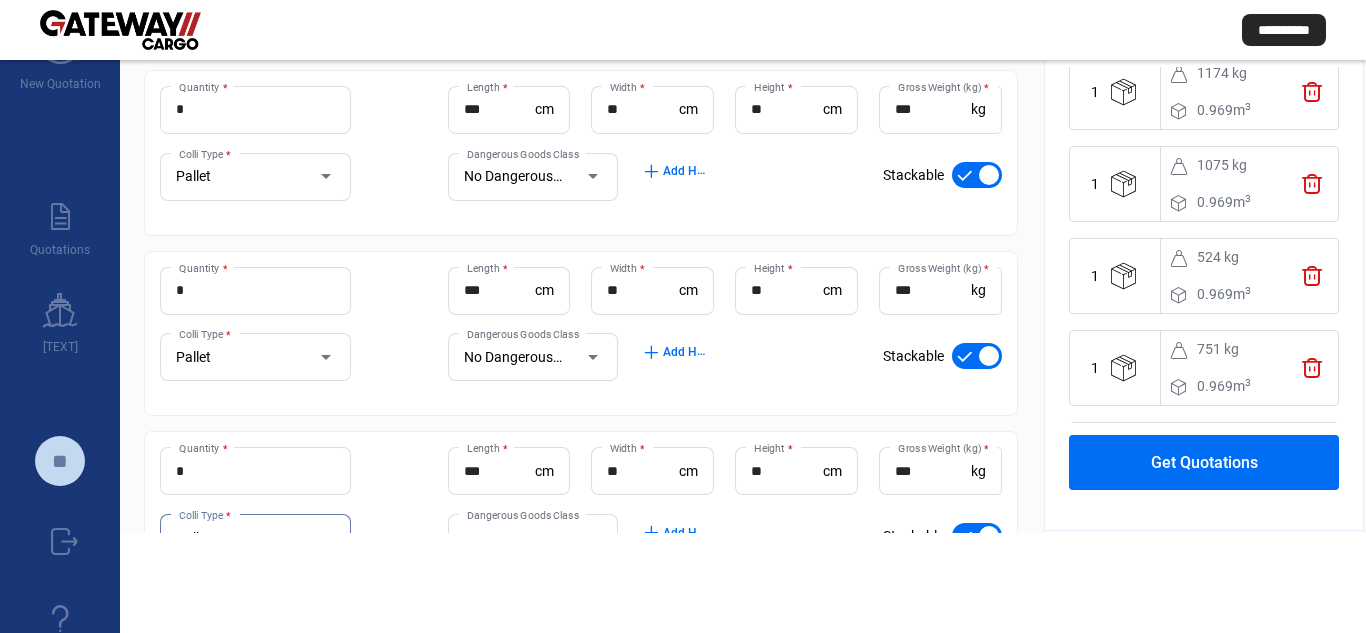 scroll, scrollTop: 569, scrollLeft: 0, axis: vertical 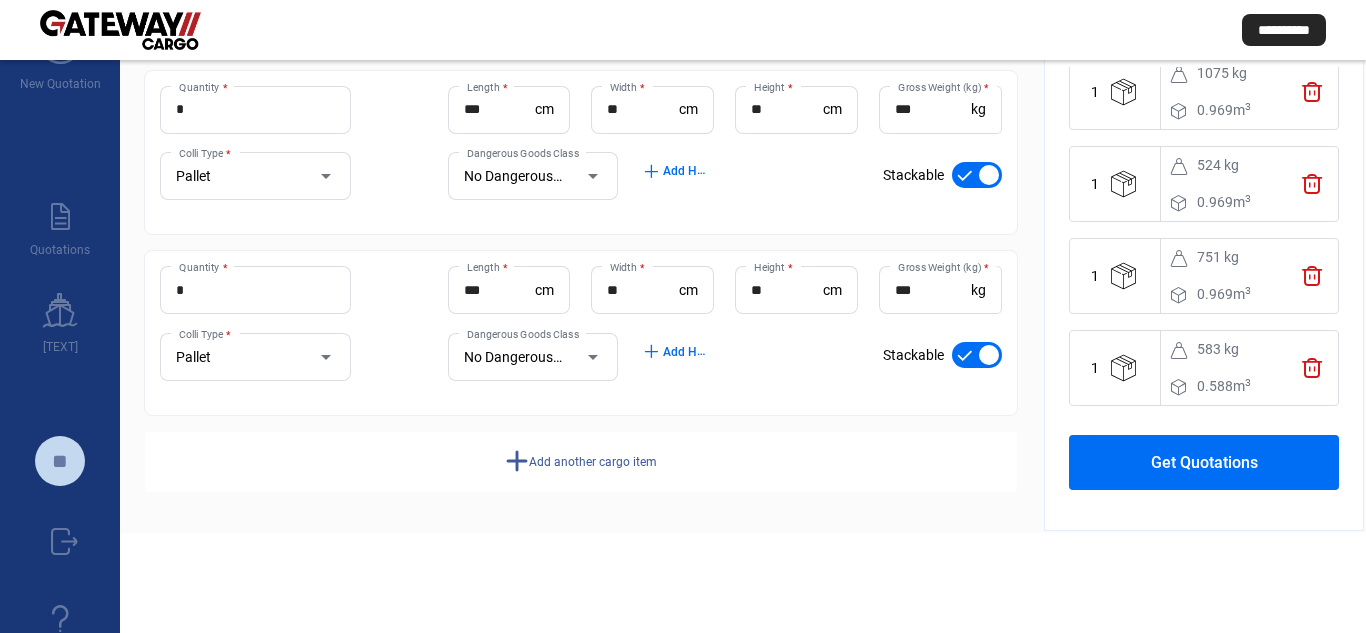 click on "Get Quotations" 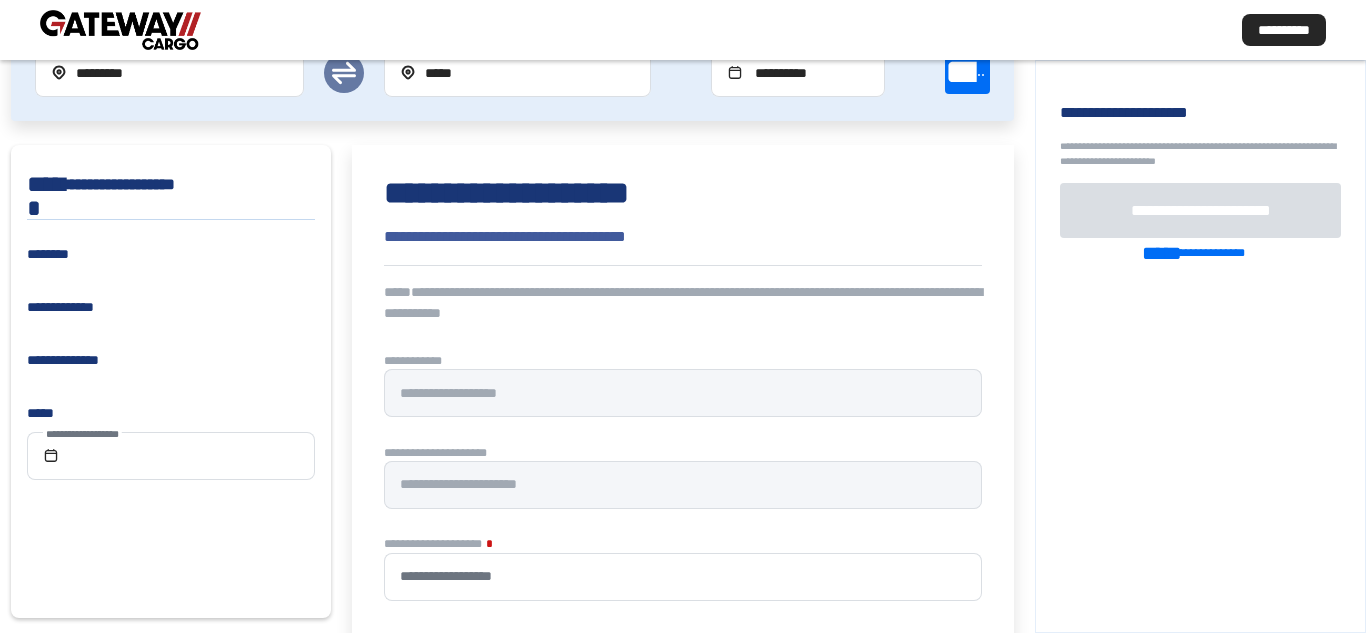 scroll, scrollTop: 0, scrollLeft: 0, axis: both 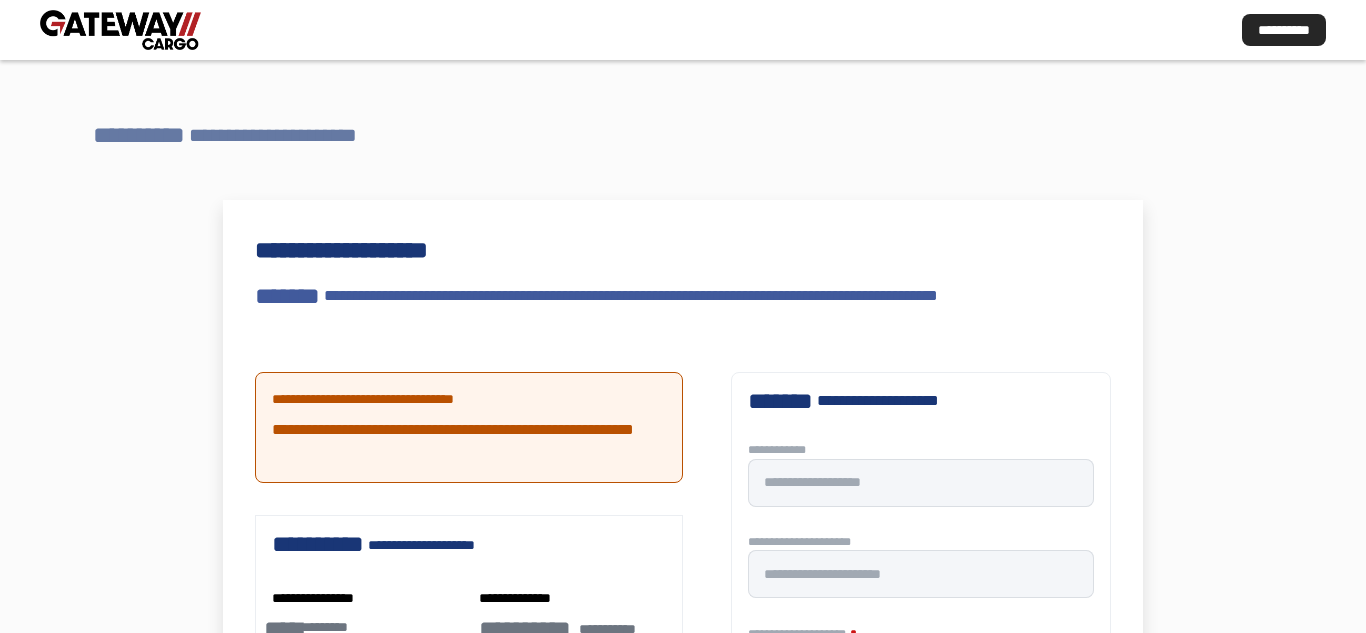 click on "**********" at bounding box center (285, 135) 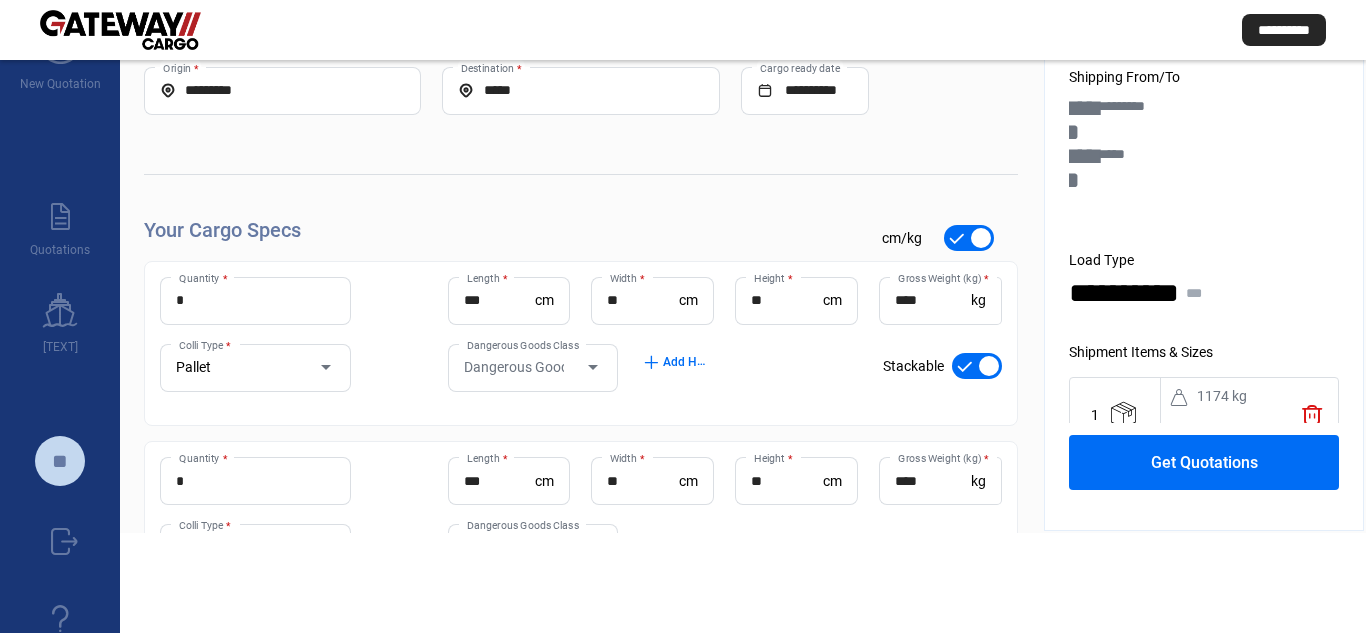 scroll, scrollTop: 0, scrollLeft: 0, axis: both 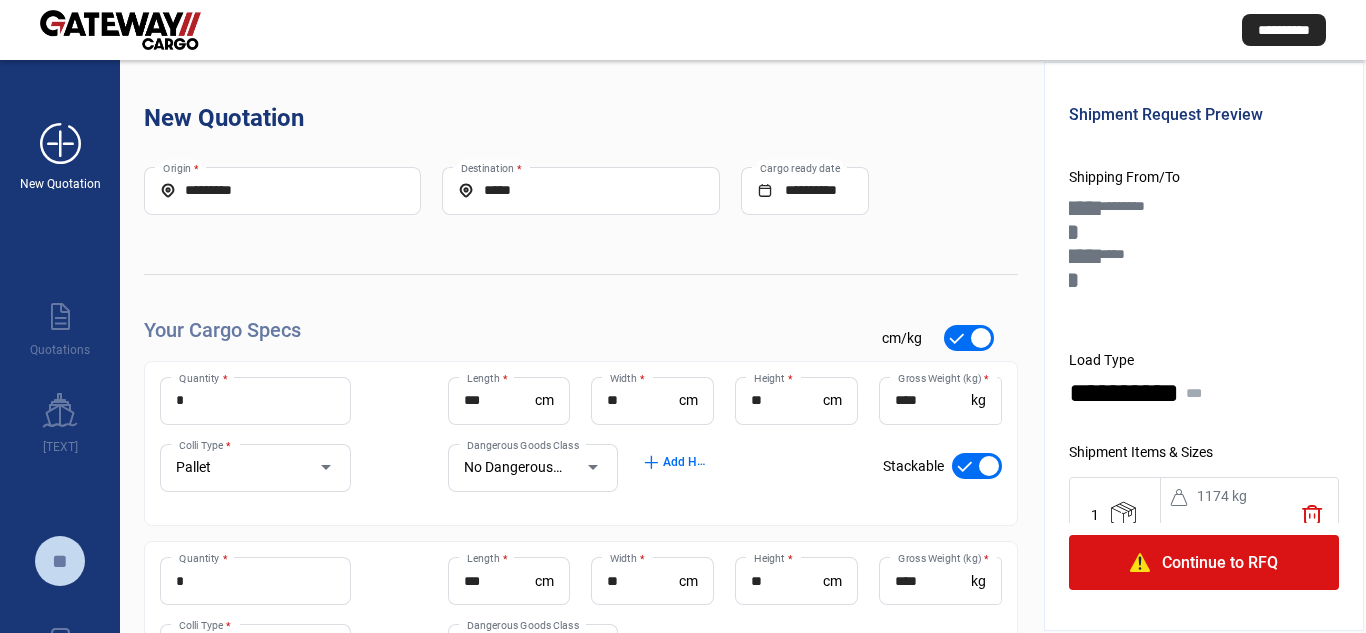 click on "add_new" at bounding box center (60, 144) 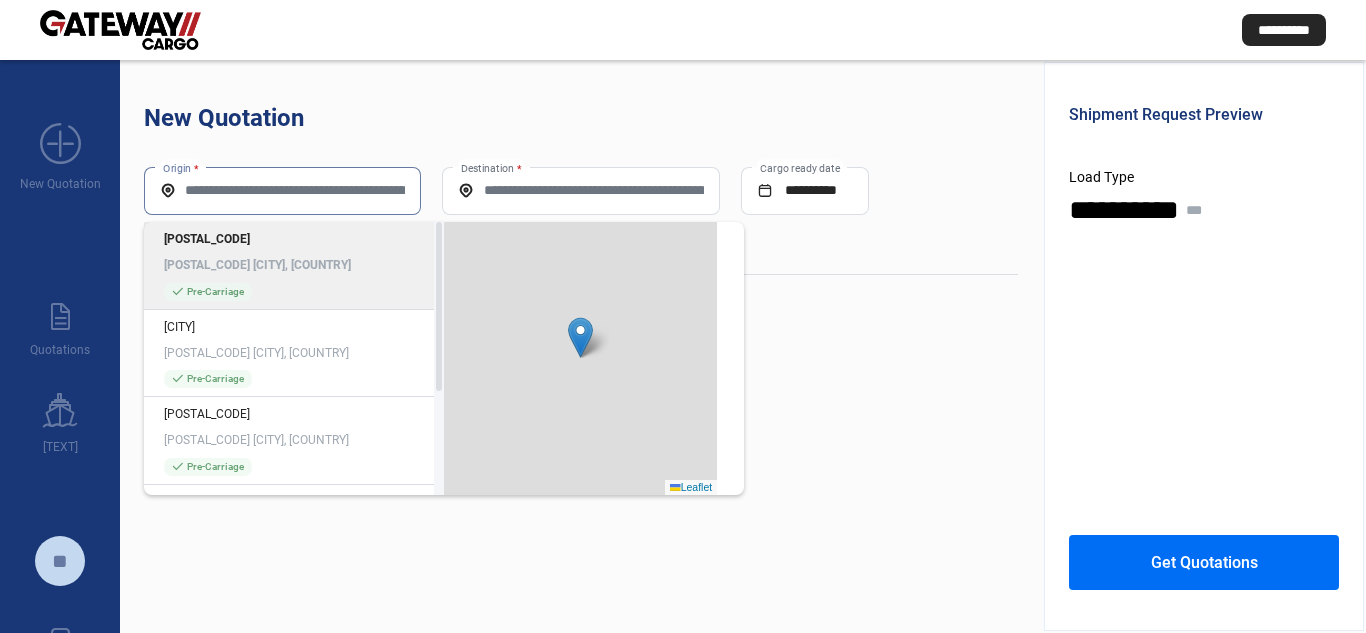 click on "Origin *" at bounding box center [282, 190] 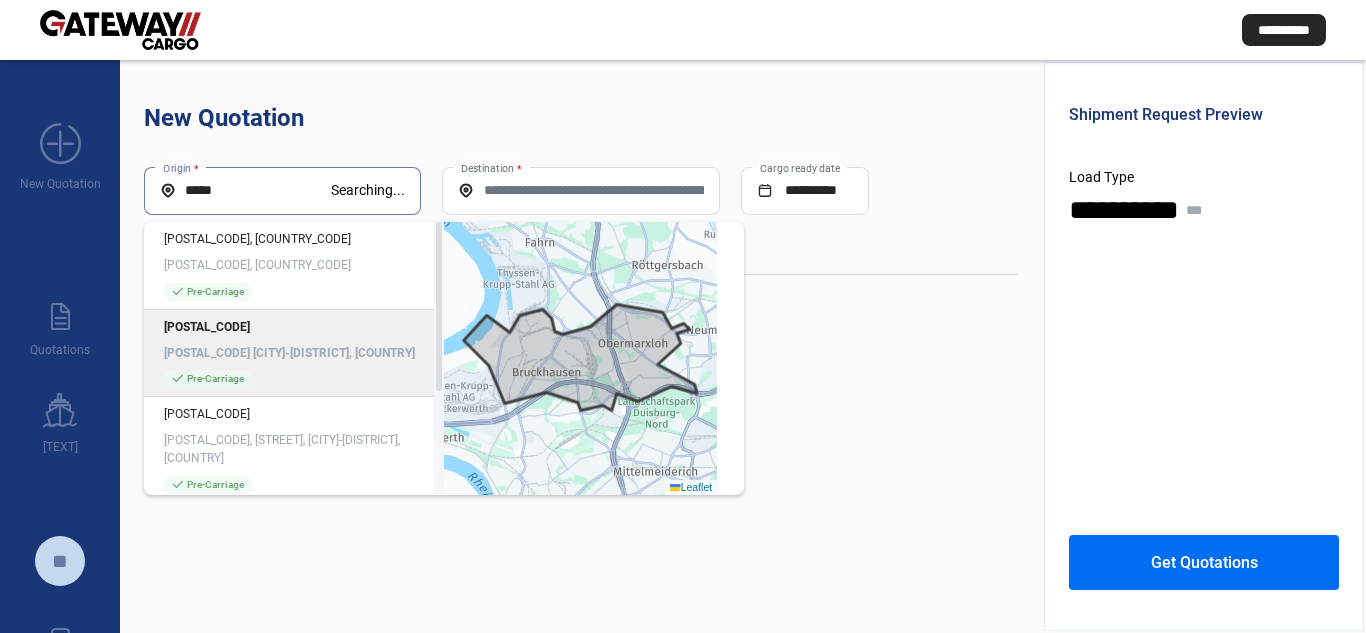type on "*****" 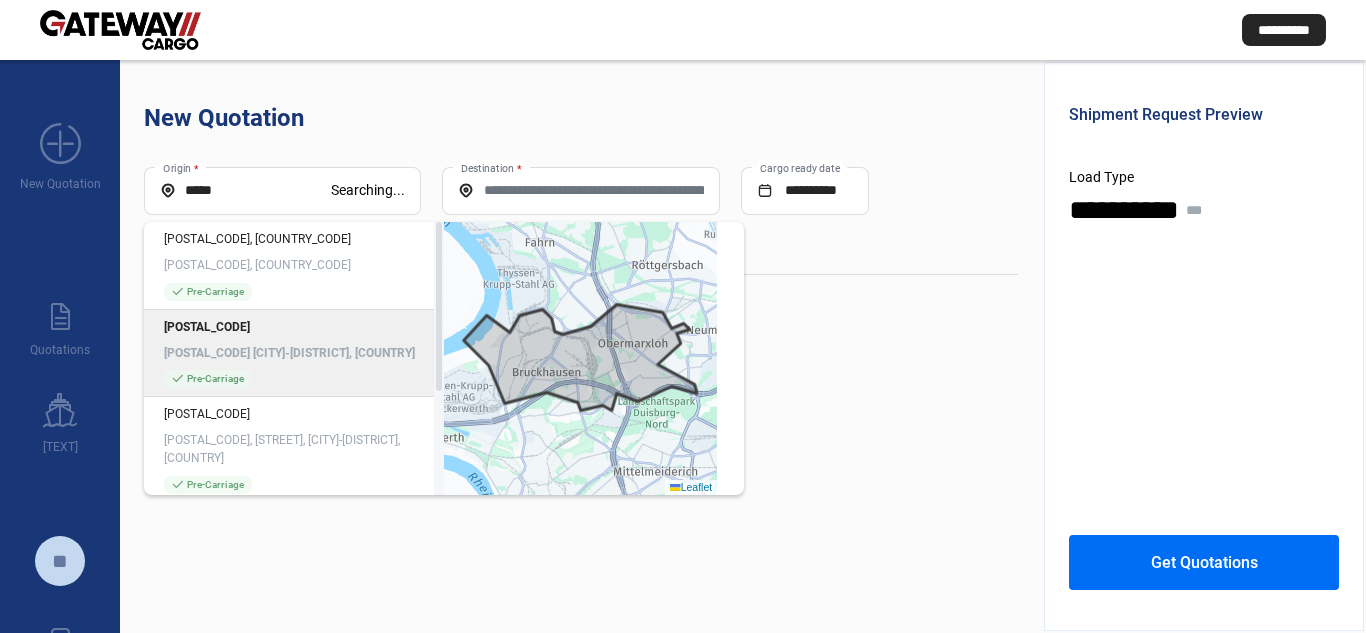 click on "[POSTAL_CODE] [CITY]-[DISTRICT], [COUNTRY]" 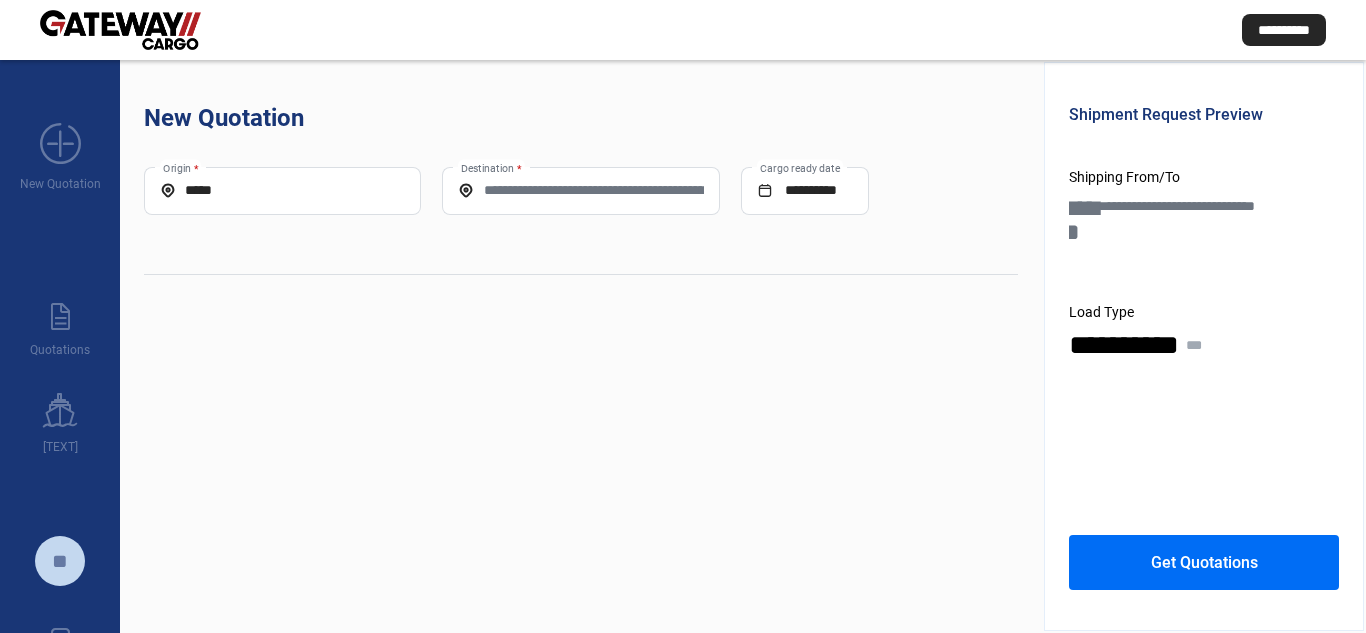click on "[DESTINATION] *" at bounding box center (580, 190) 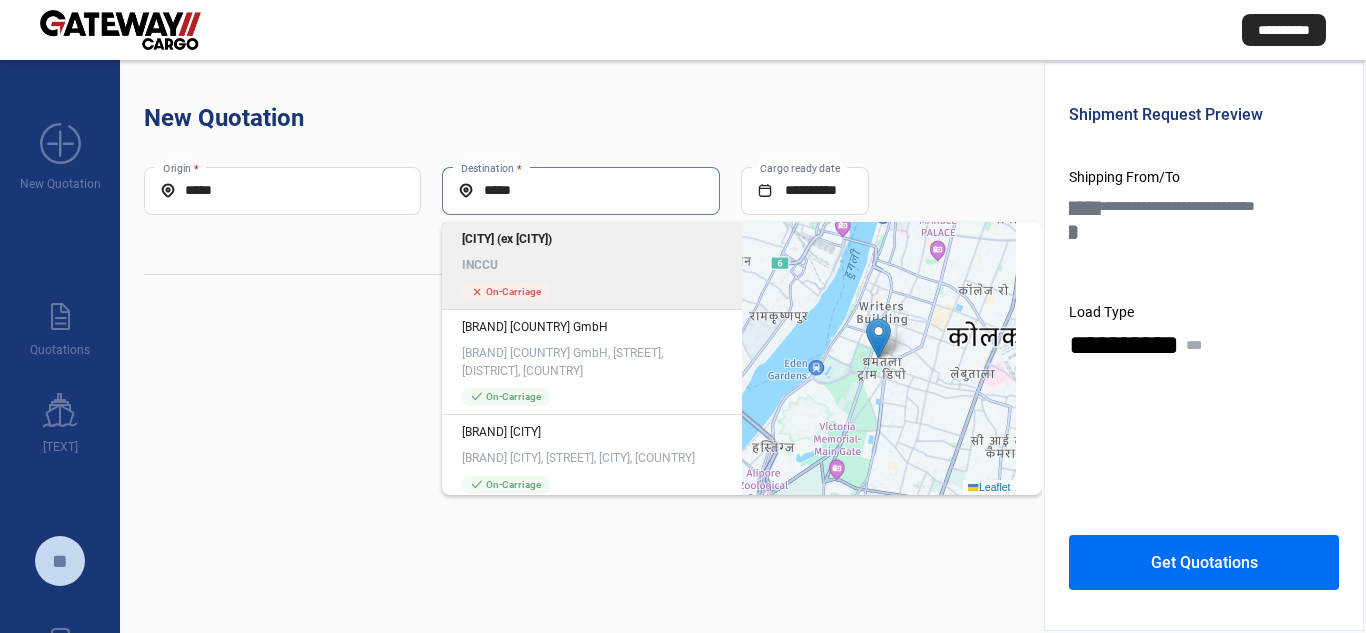 type on "*****" 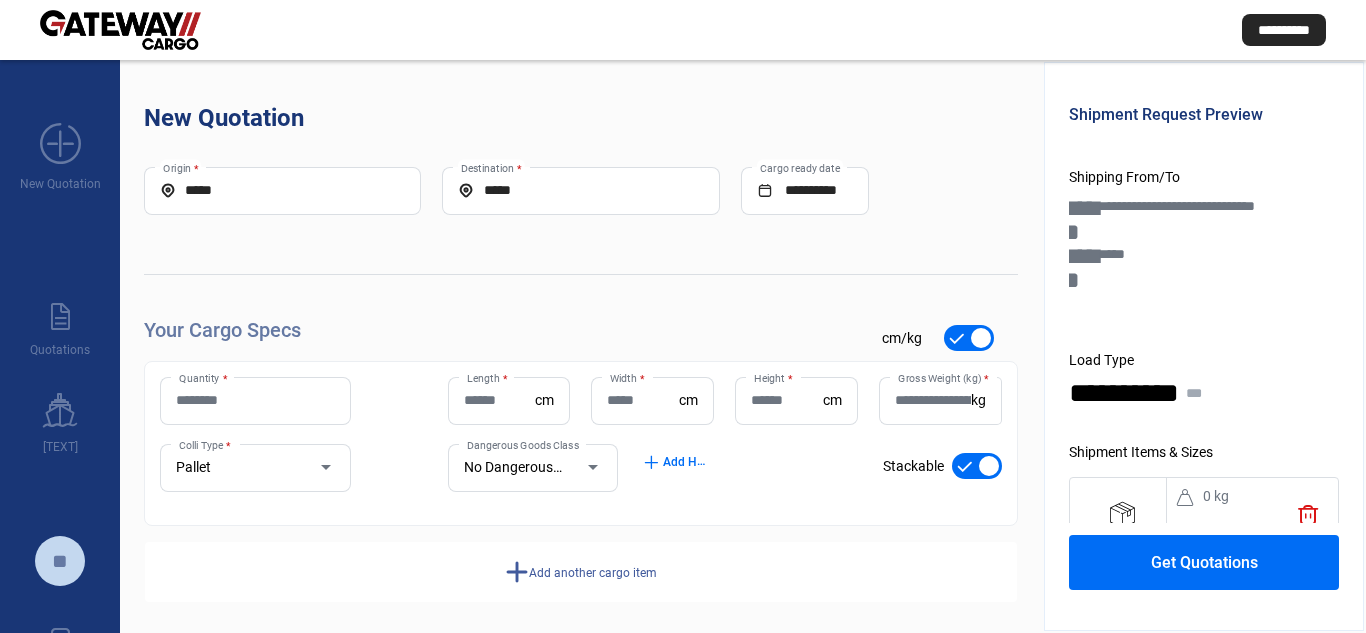 click on "Quantity *" at bounding box center [255, 400] 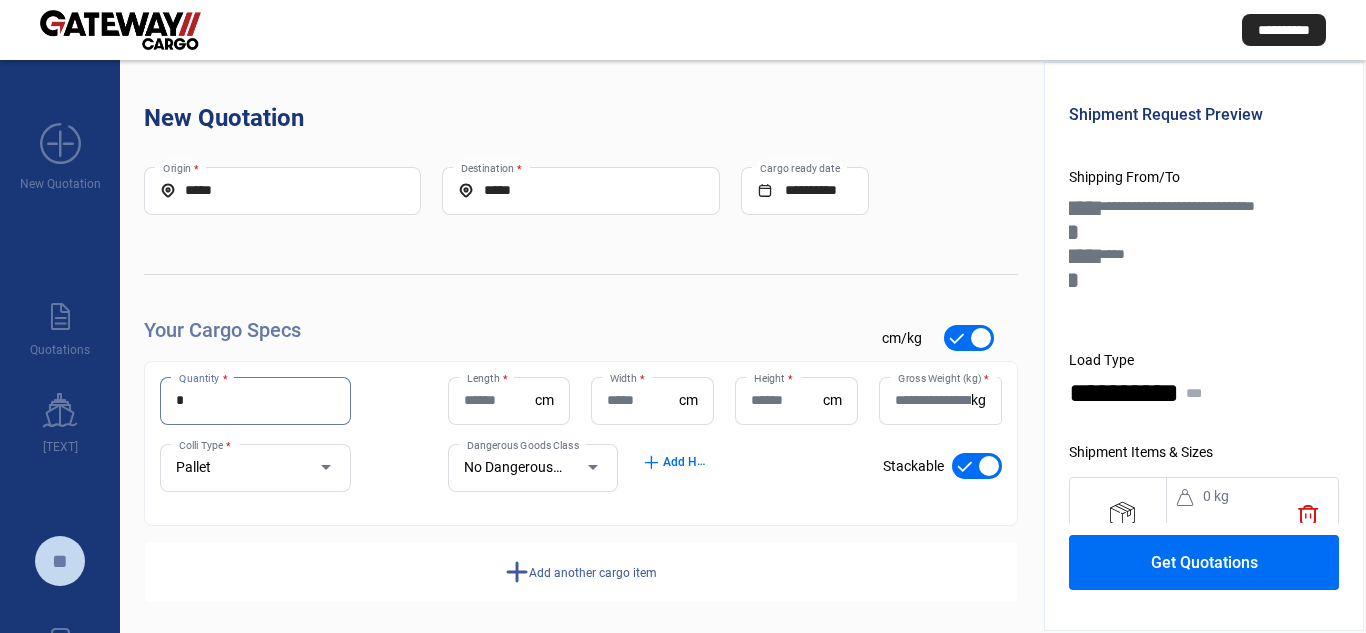 type on "*" 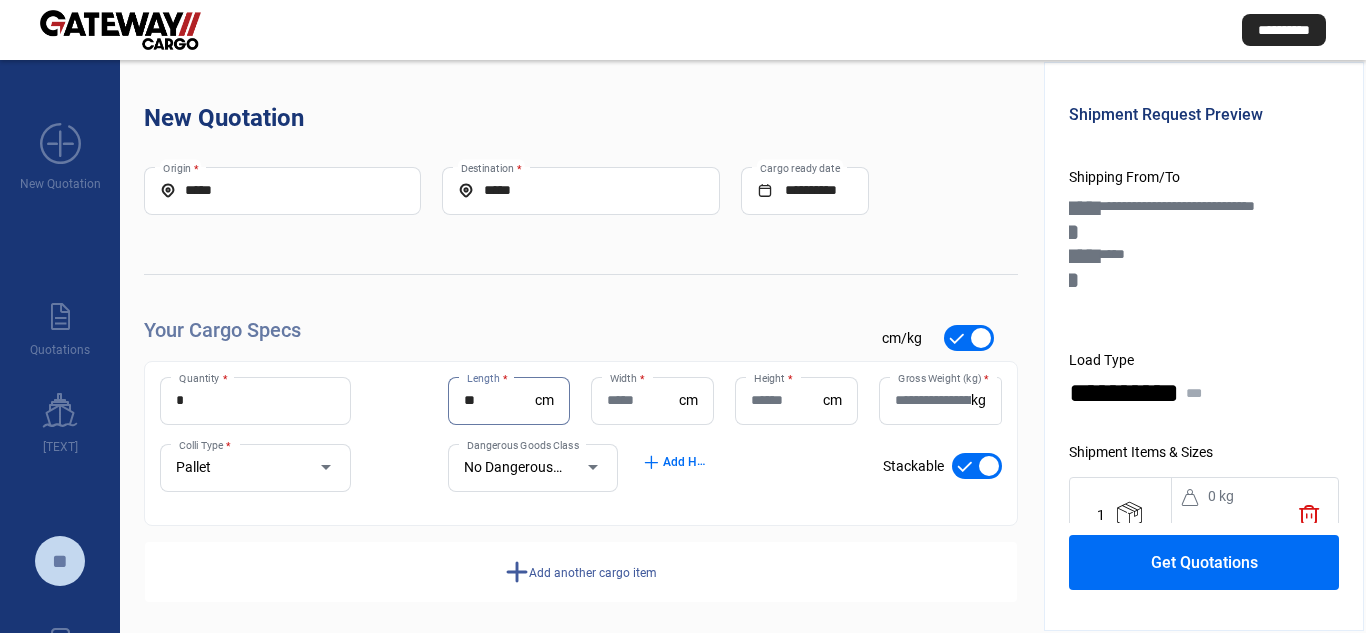 type on "**" 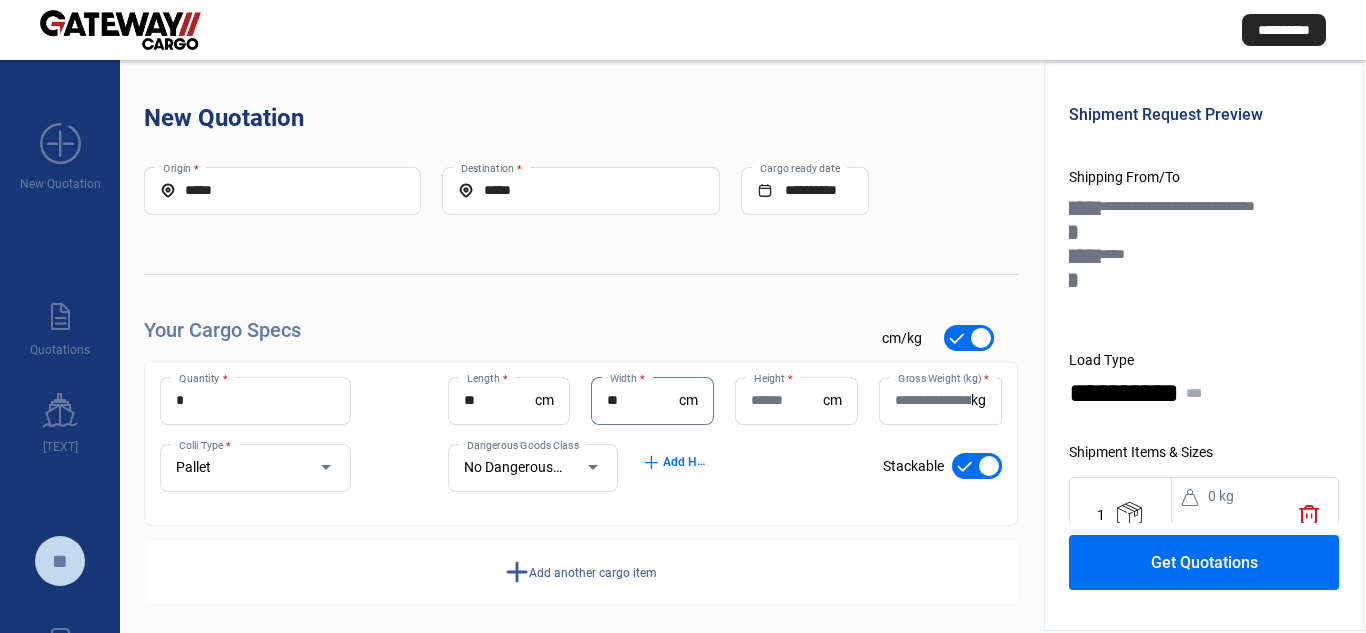 type on "**" 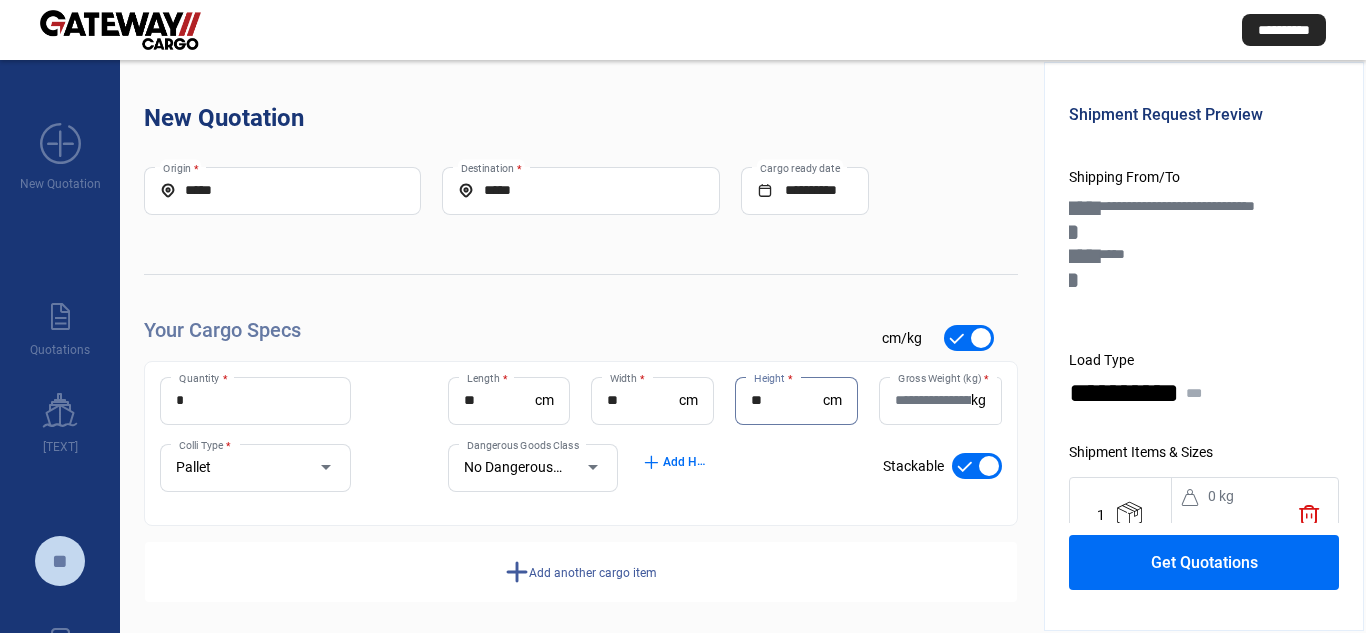 type on "**" 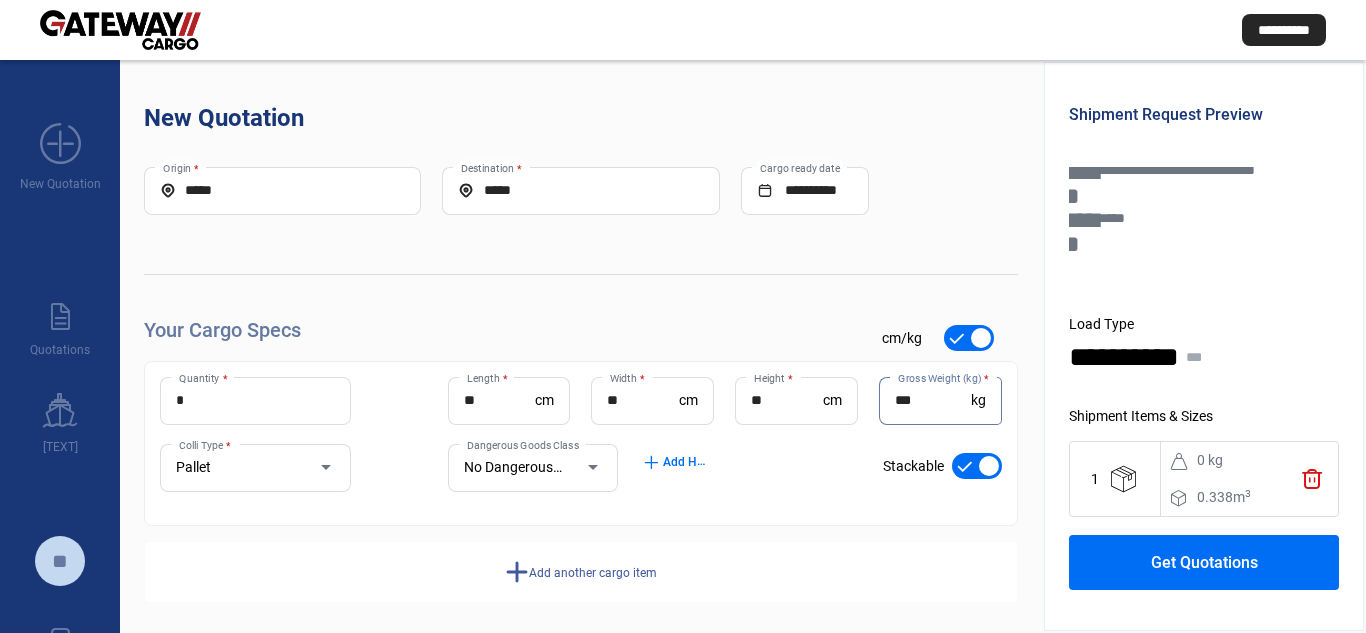 scroll, scrollTop: 47, scrollLeft: 0, axis: vertical 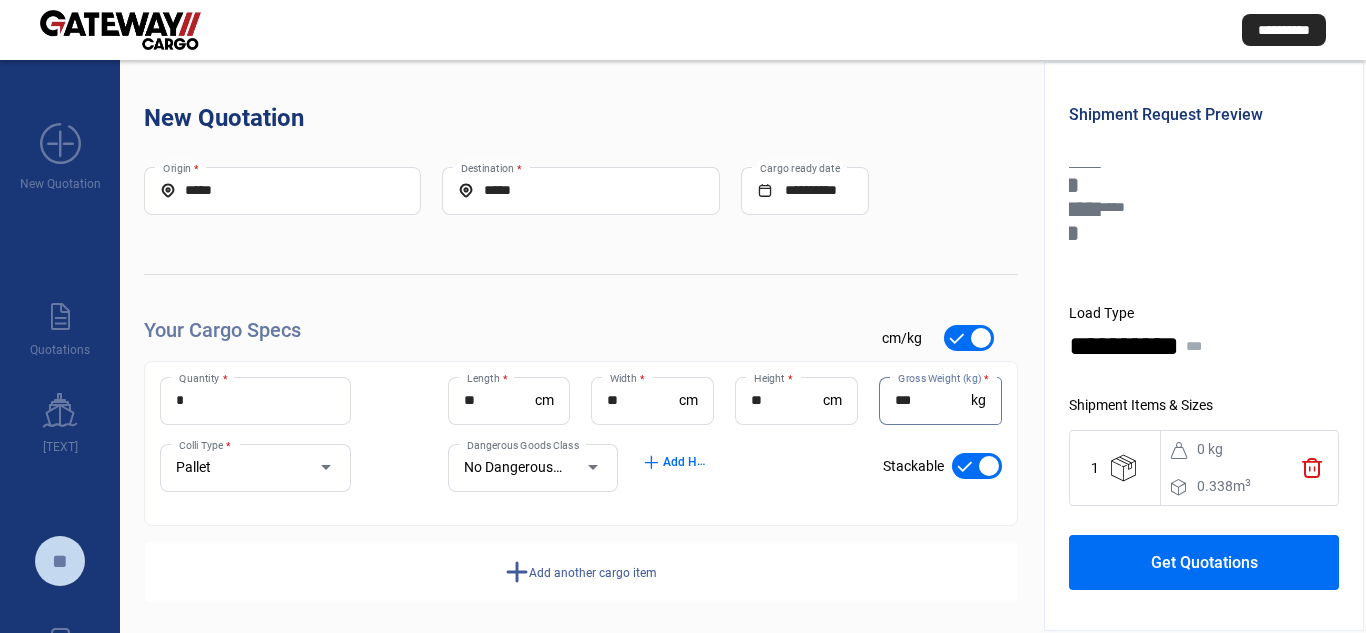 type on "***" 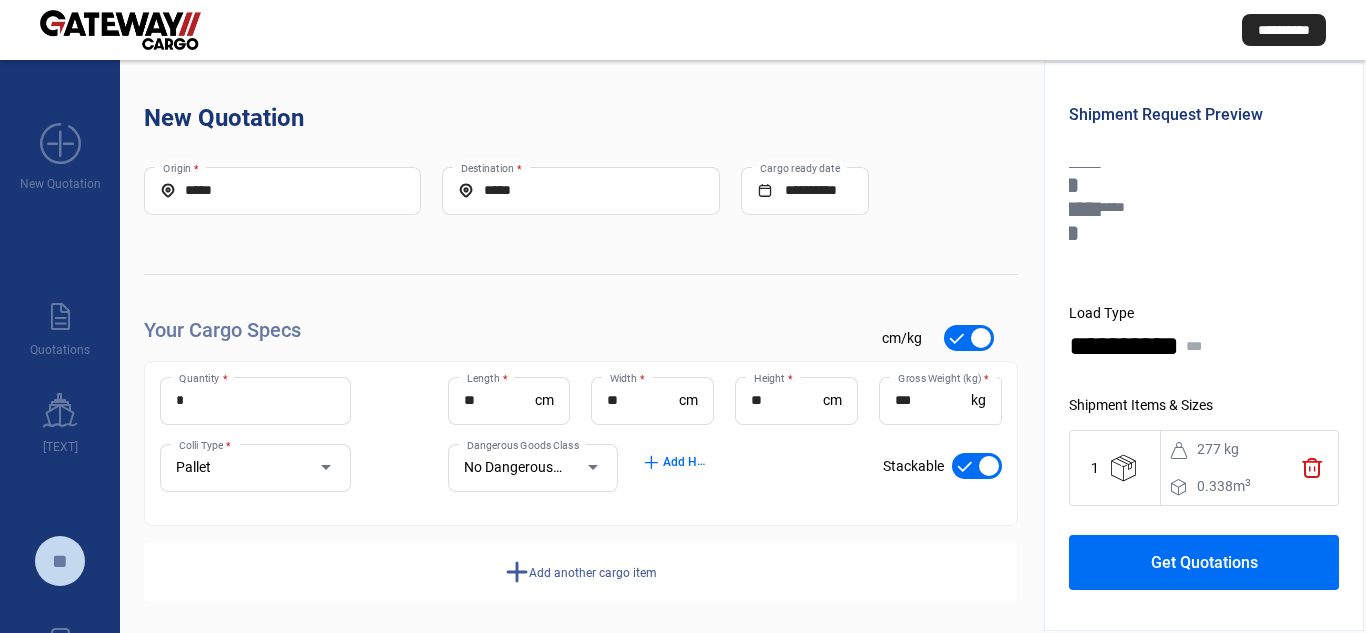 click on "Get Quotations" 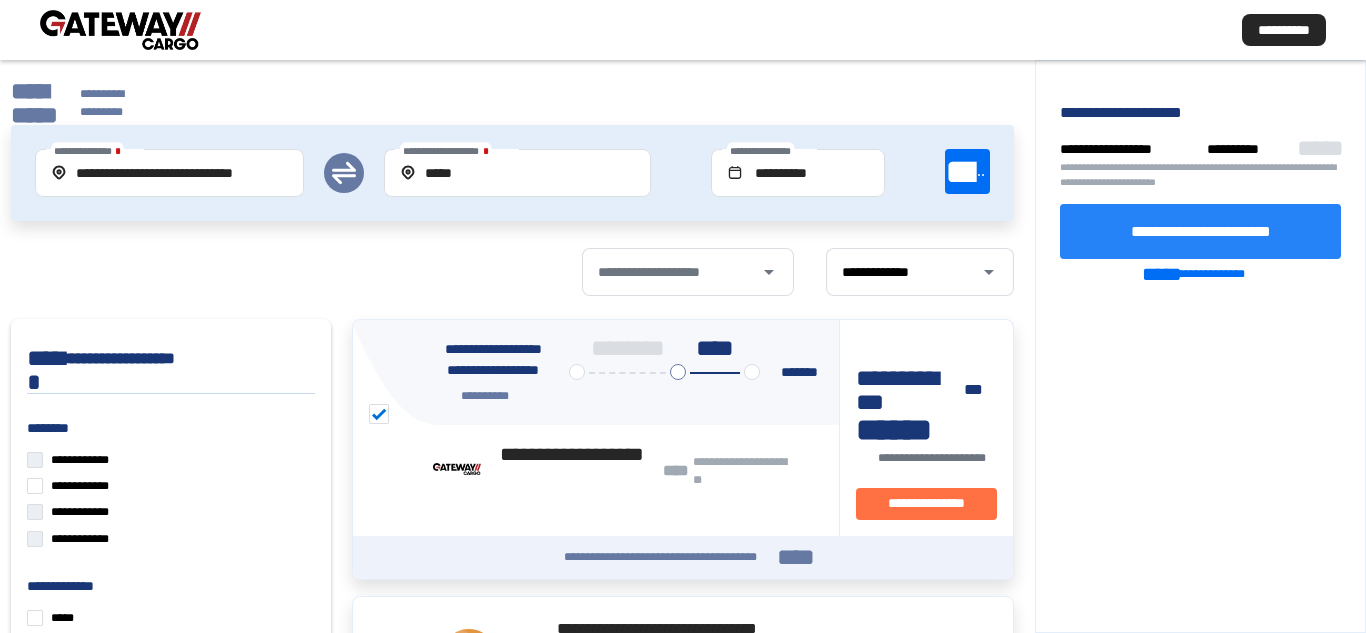 click on "**********" 